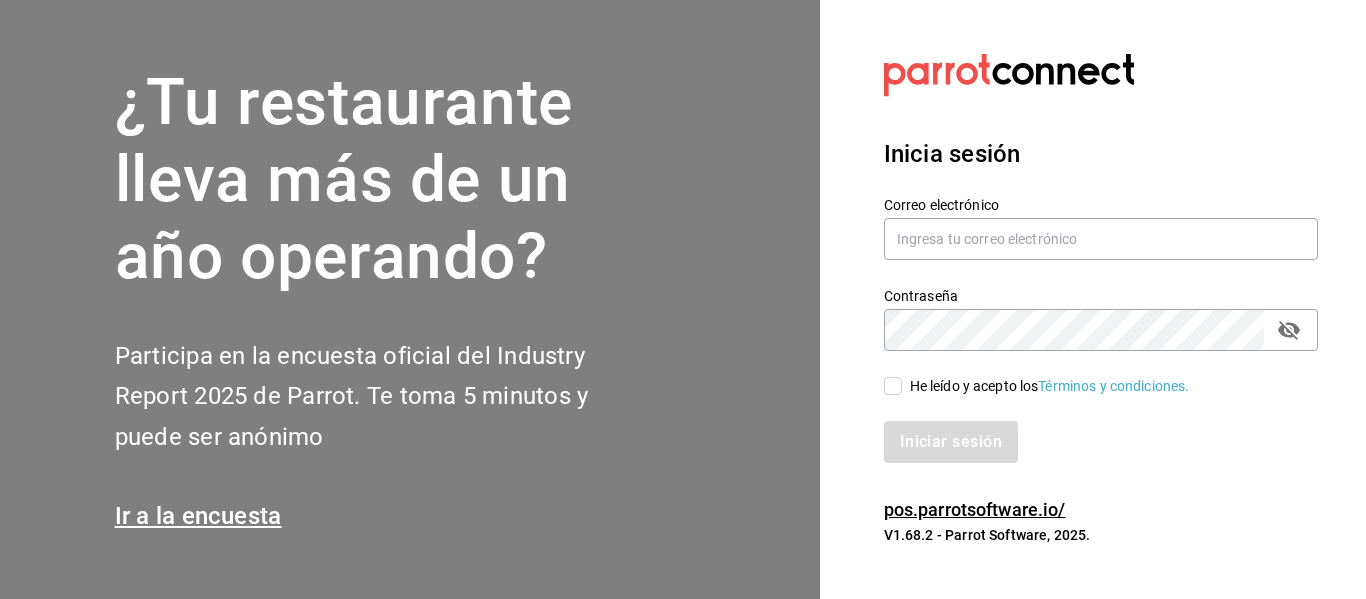 scroll, scrollTop: 0, scrollLeft: 0, axis: both 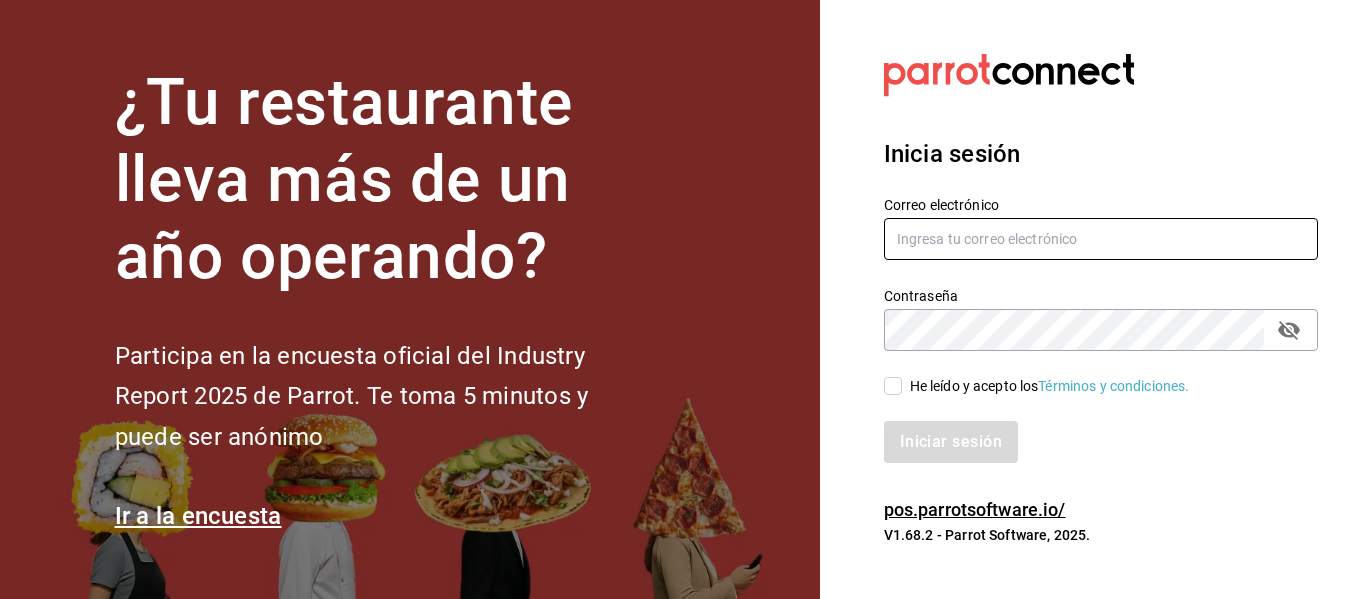 type on "[USERNAME]@[DOMAIN].com" 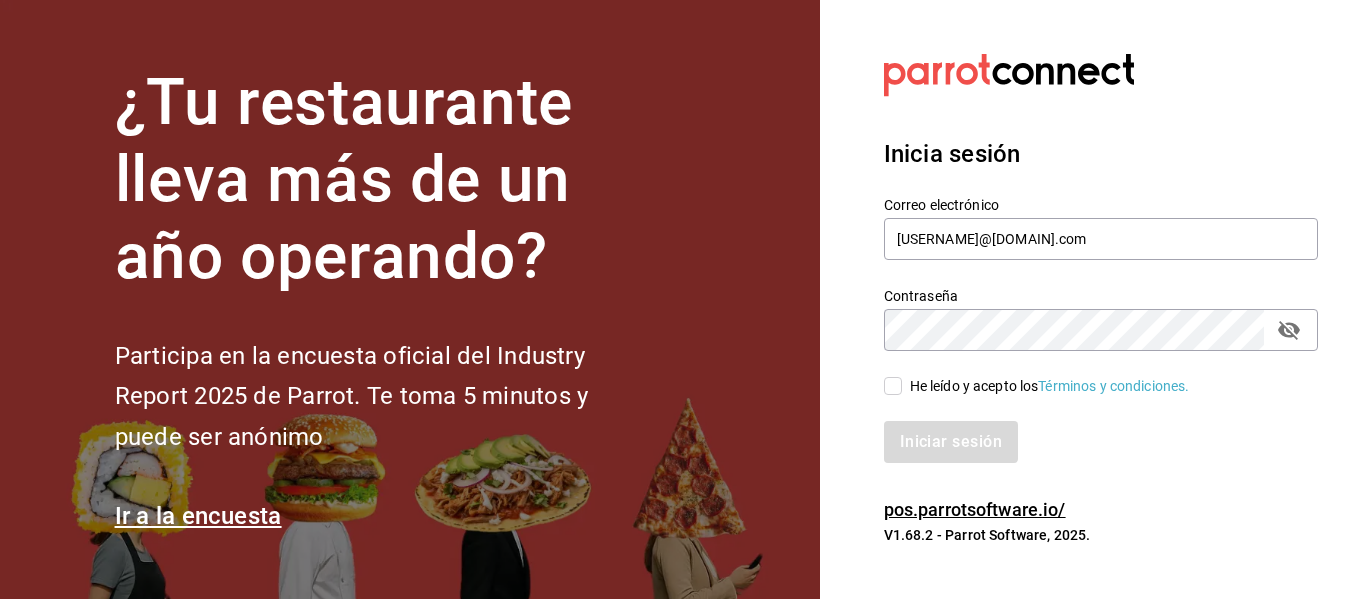 click on "He leído y acepto los  Términos y condiciones." at bounding box center (893, 386) 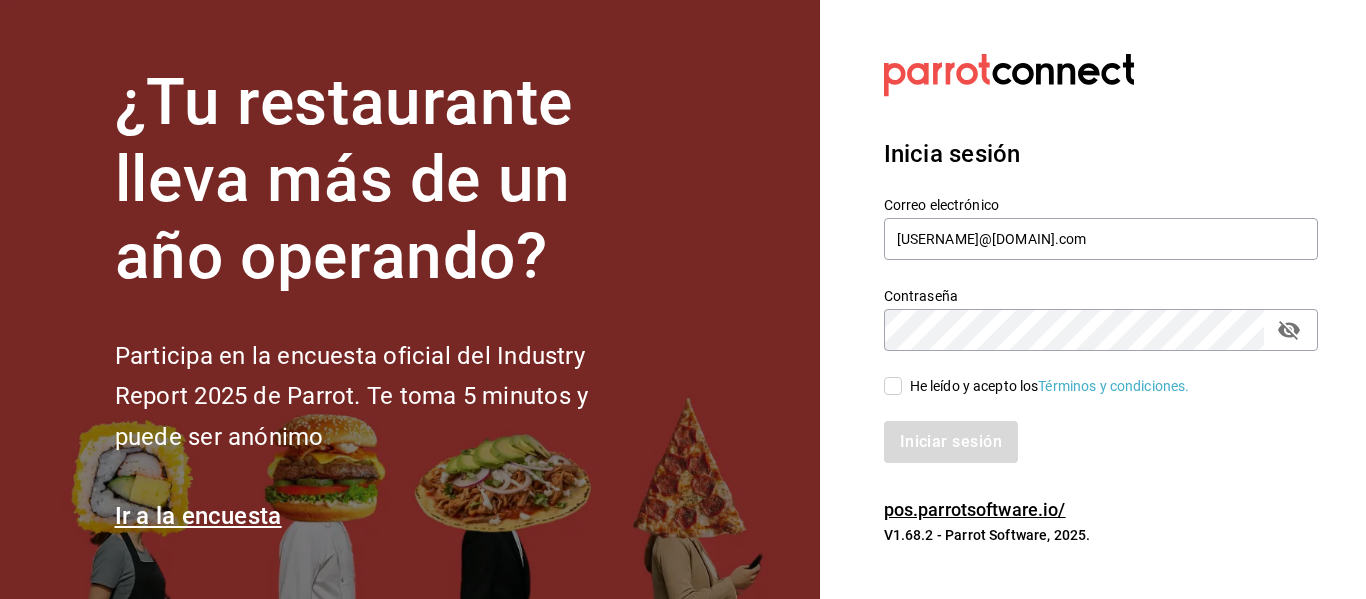 checkbox on "true" 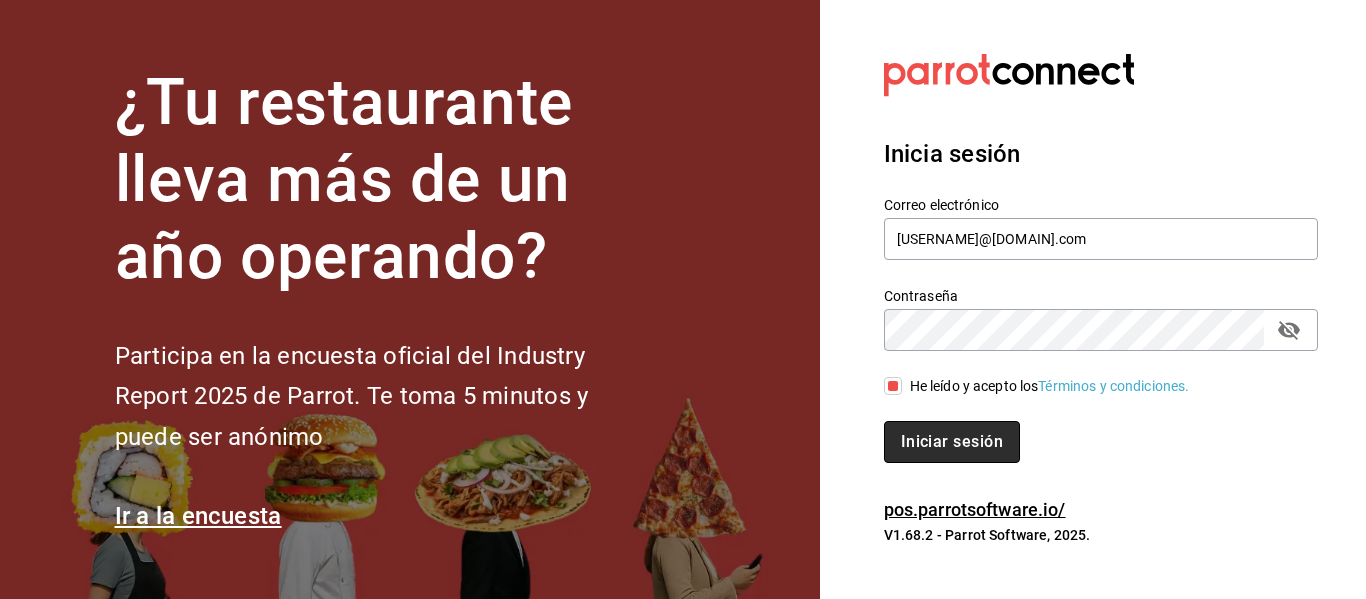 click on "Iniciar sesión" at bounding box center (952, 442) 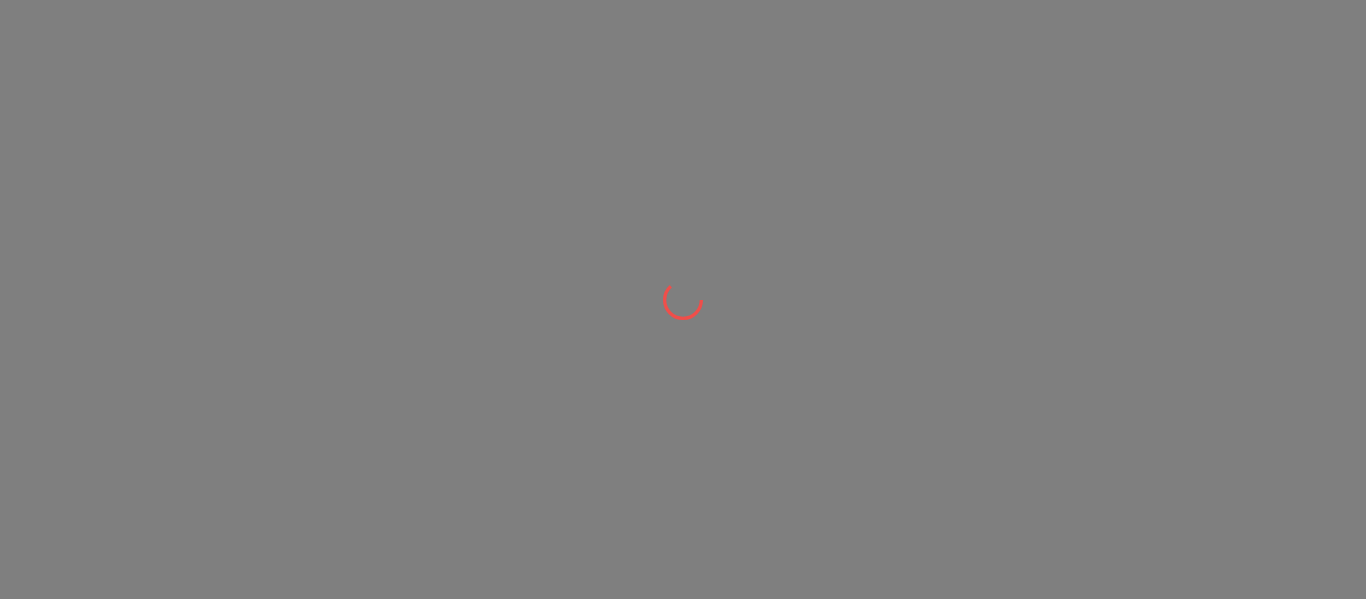 scroll, scrollTop: 0, scrollLeft: 0, axis: both 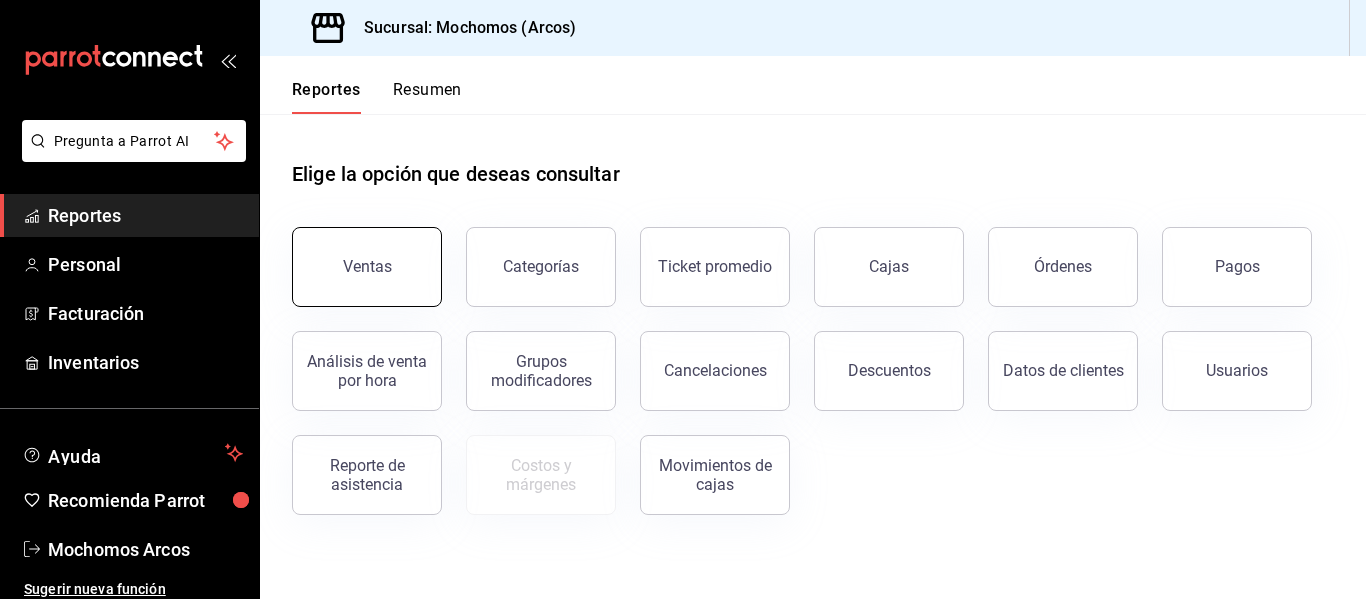 click on "Ventas" at bounding box center [367, 267] 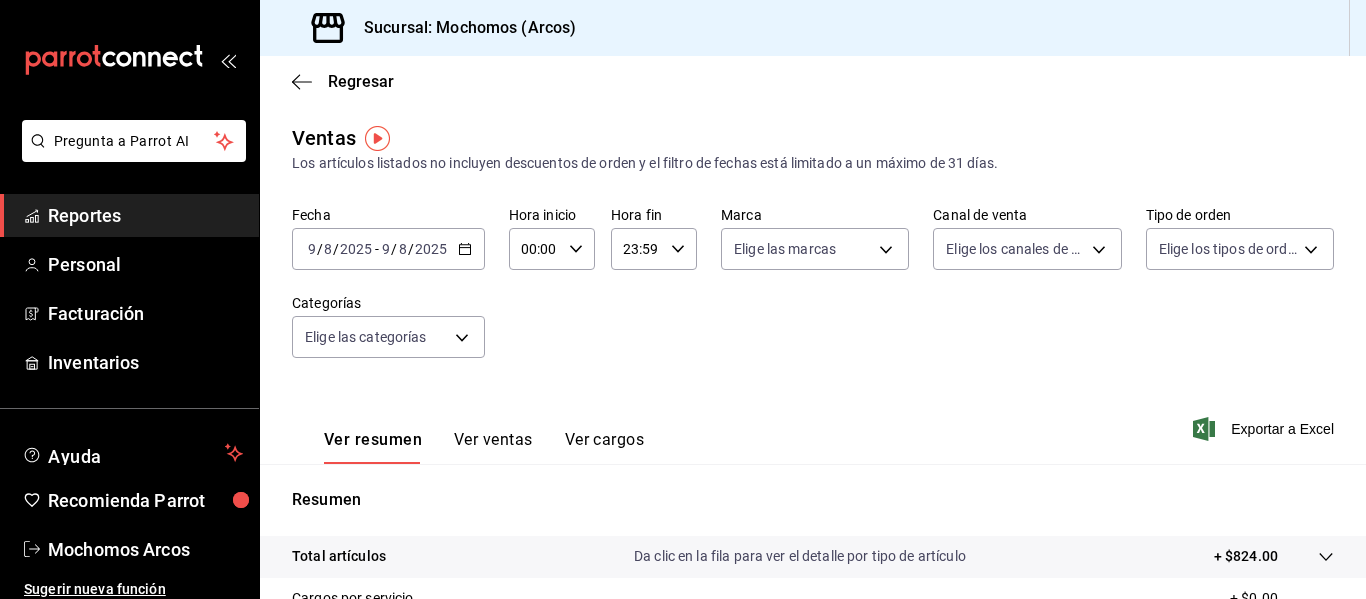 click on "2025-08-09 9 / 8 / 2025 - 2025-08-09 9 / 8 / 2025" at bounding box center [388, 249] 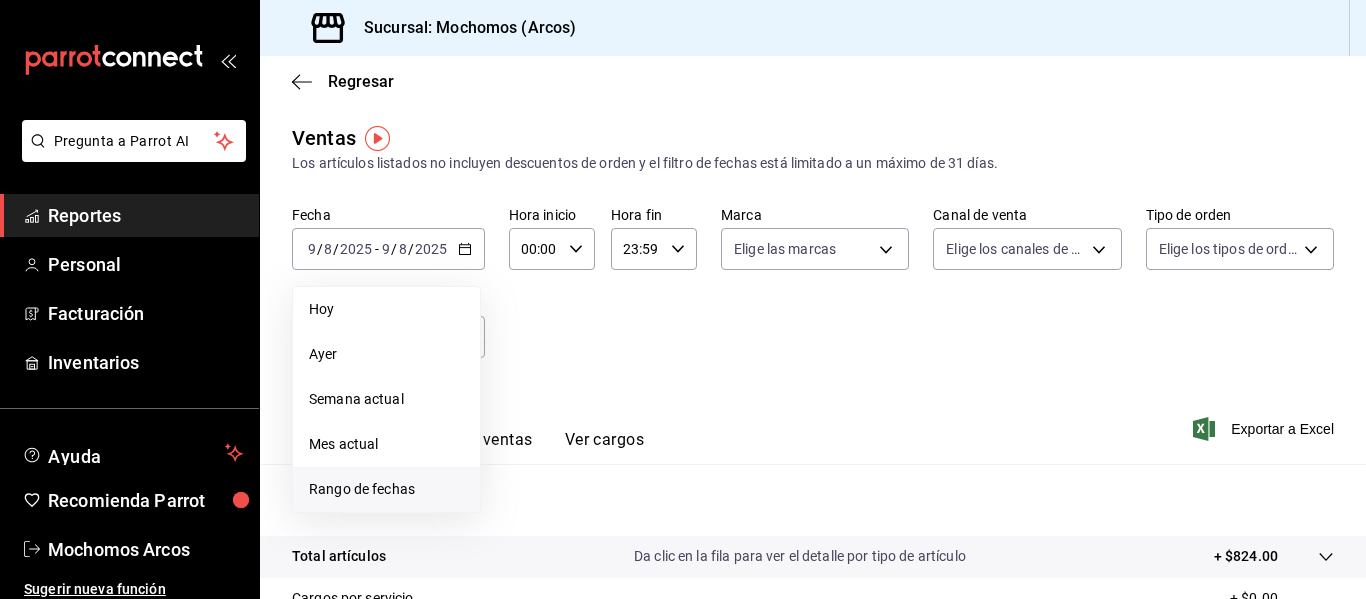 click on "Rango de fechas" at bounding box center [386, 489] 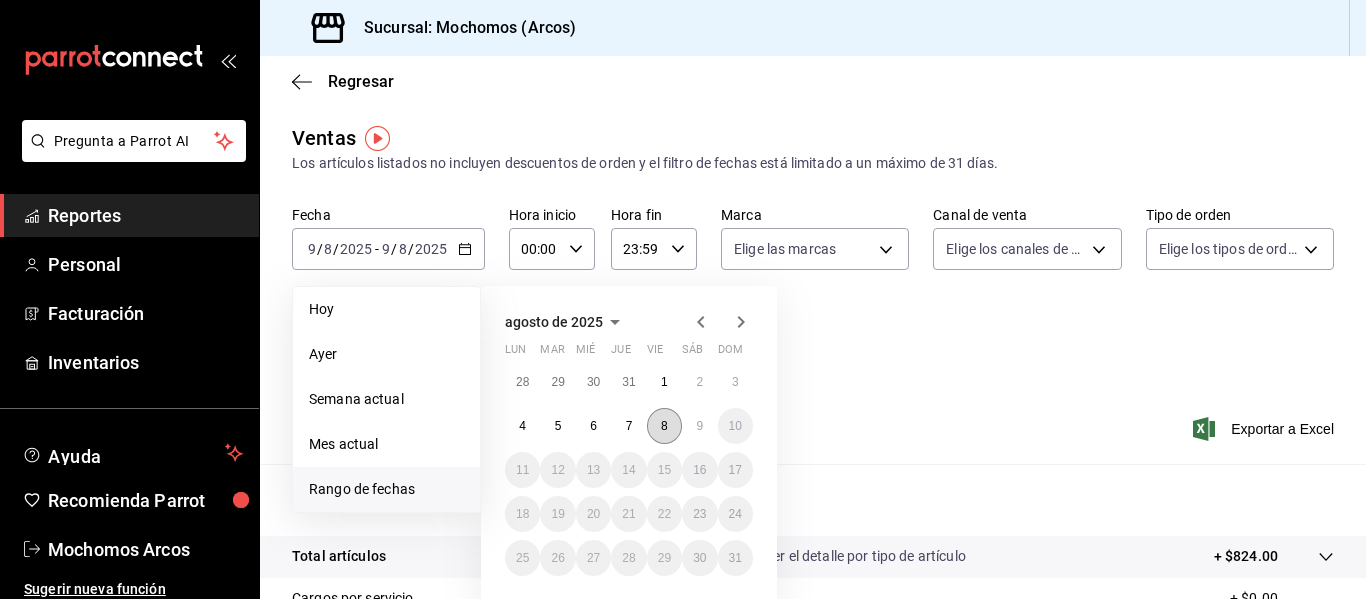 click on "8" at bounding box center (664, 426) 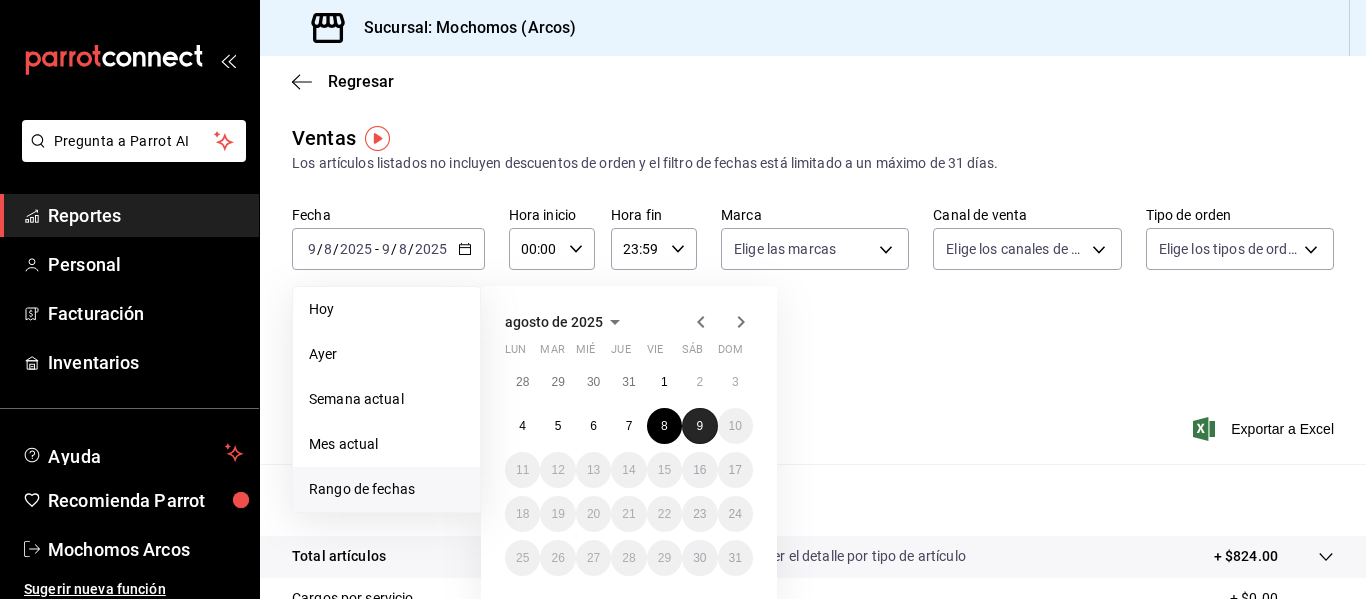 click on "9" at bounding box center [699, 426] 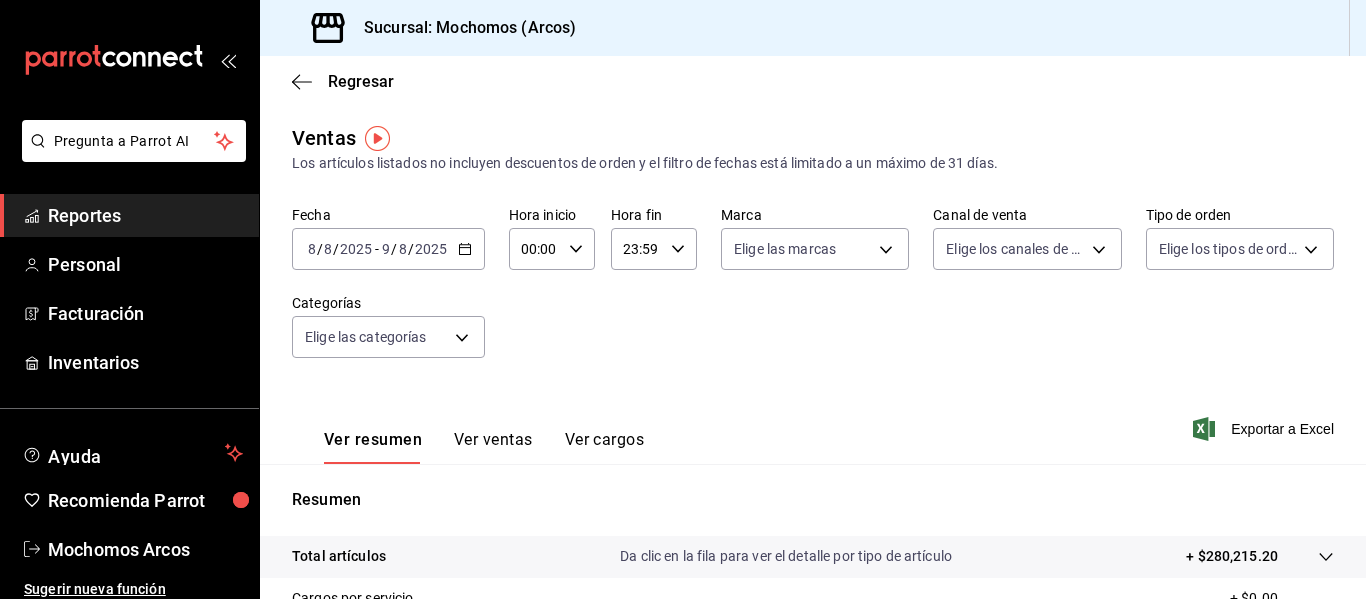 click on "00:00 Hora inicio" at bounding box center (552, 249) 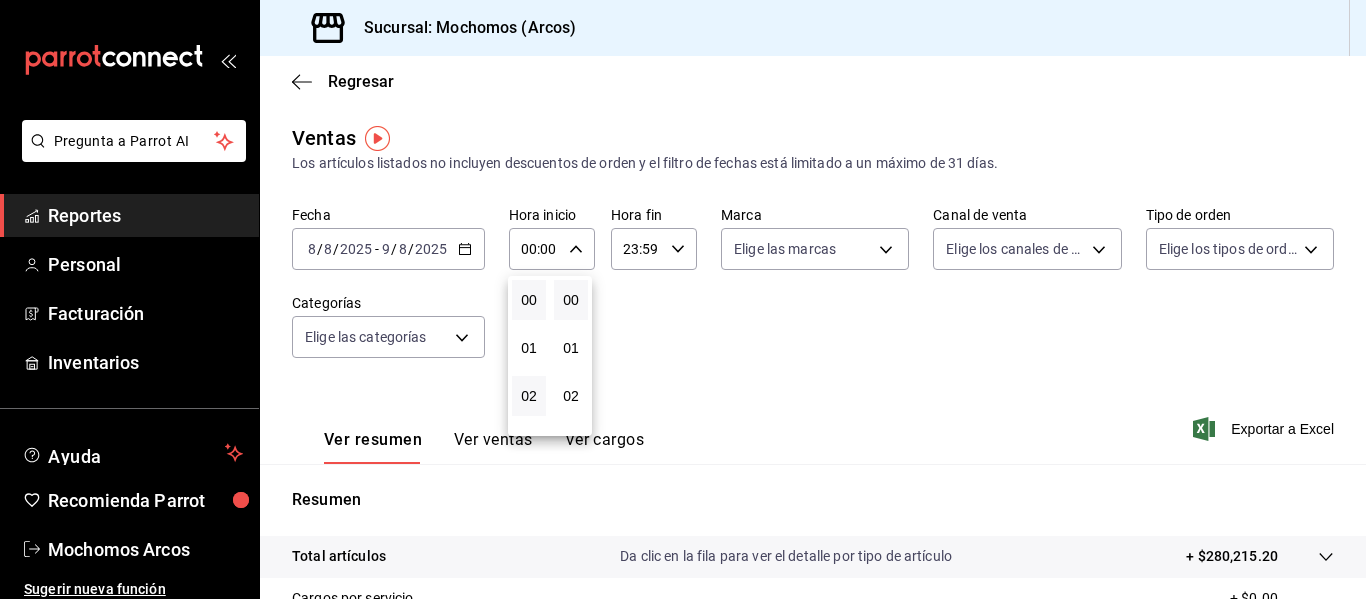 click on "02" at bounding box center (529, 396) 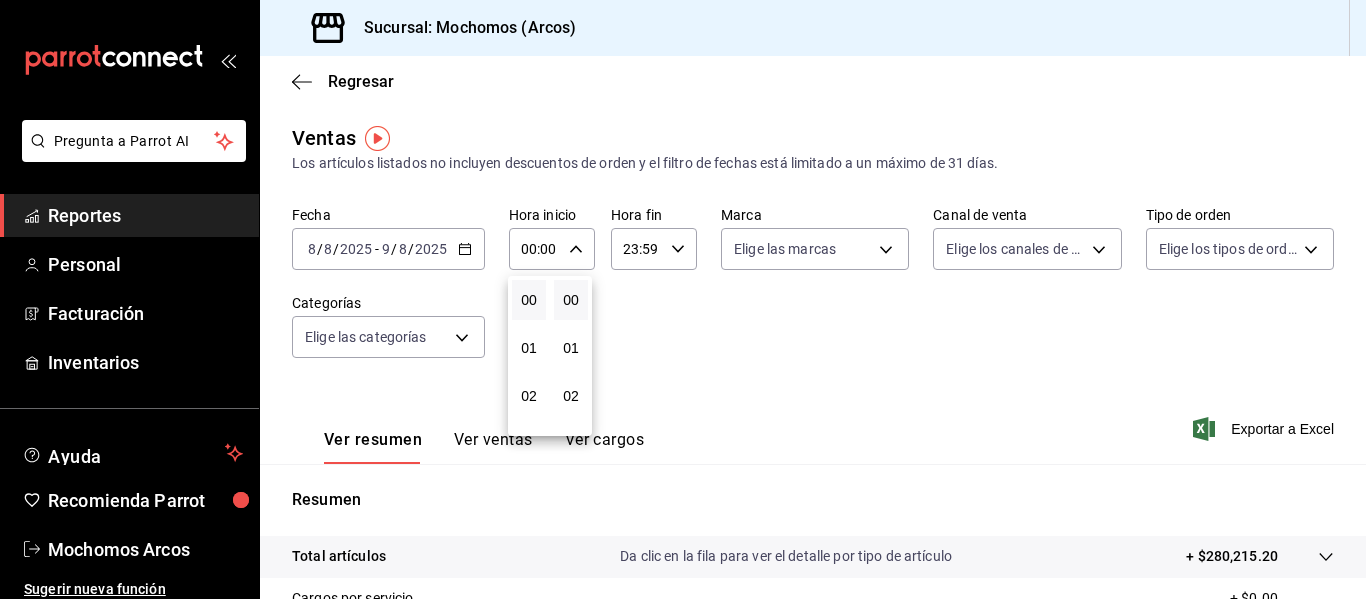 type on "02:00" 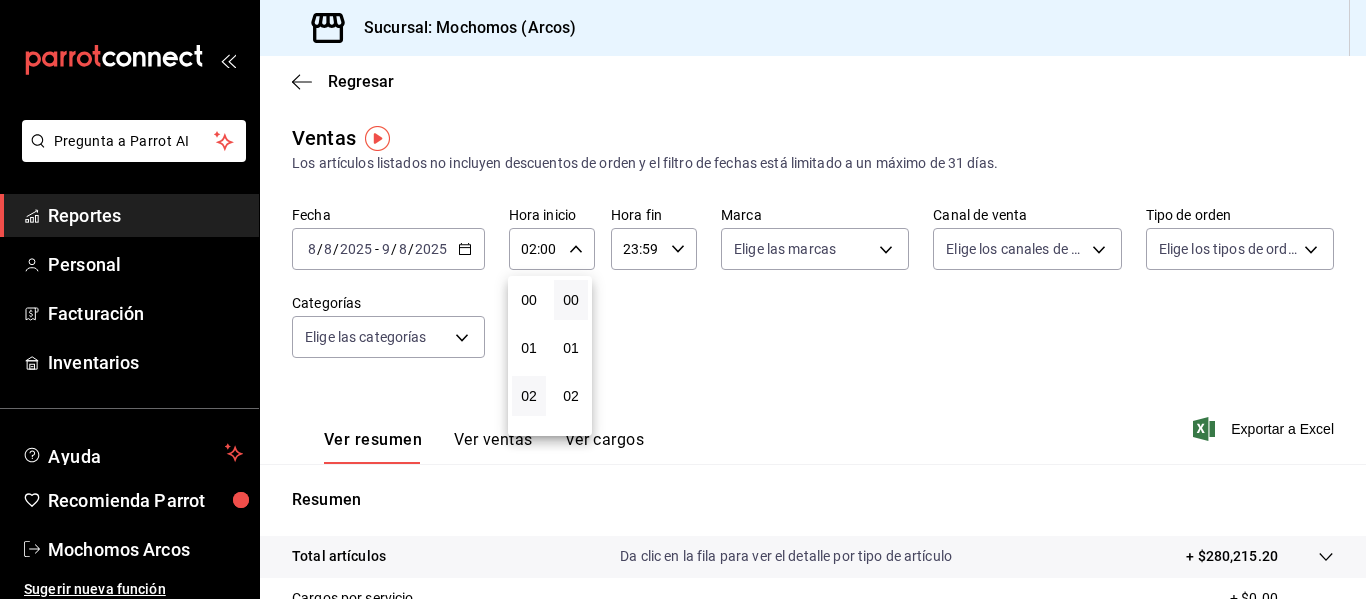 click at bounding box center (683, 299) 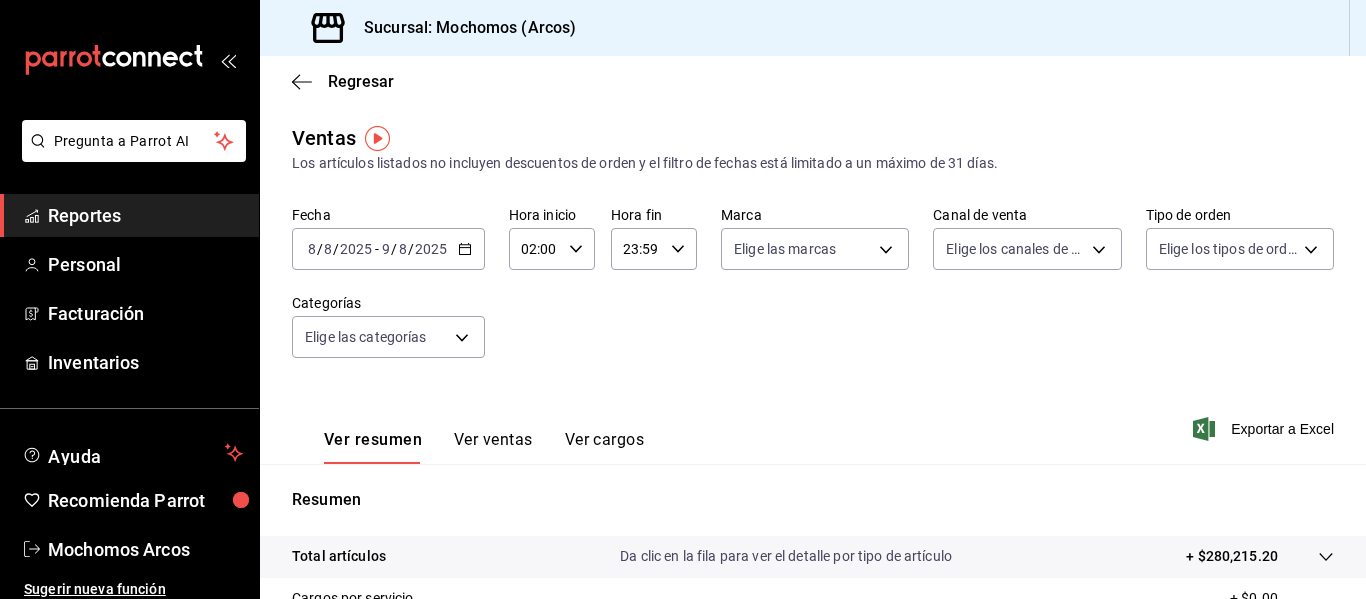 click 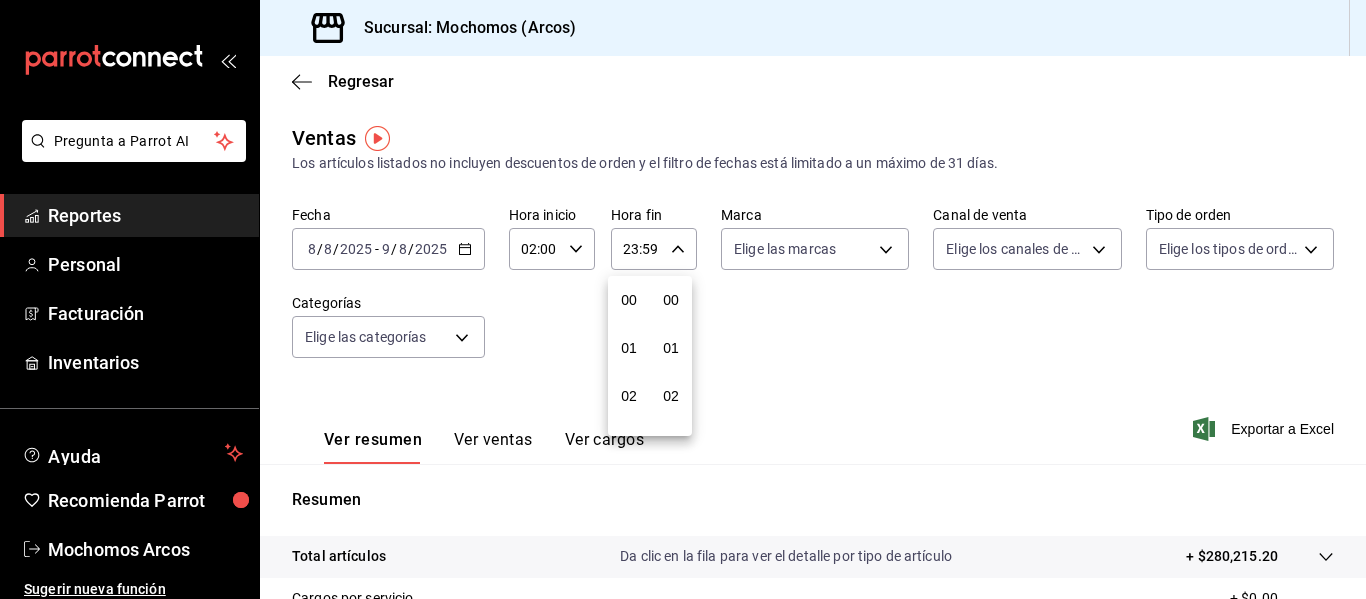 scroll, scrollTop: 992, scrollLeft: 0, axis: vertical 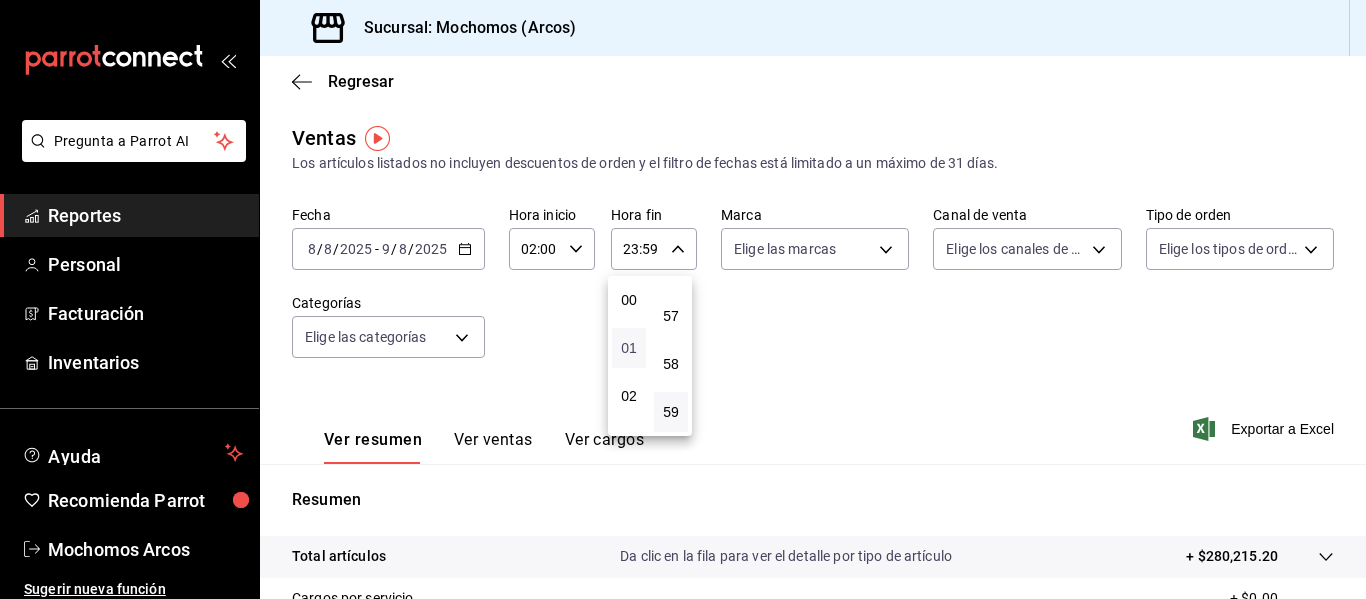 click on "01" at bounding box center (629, 348) 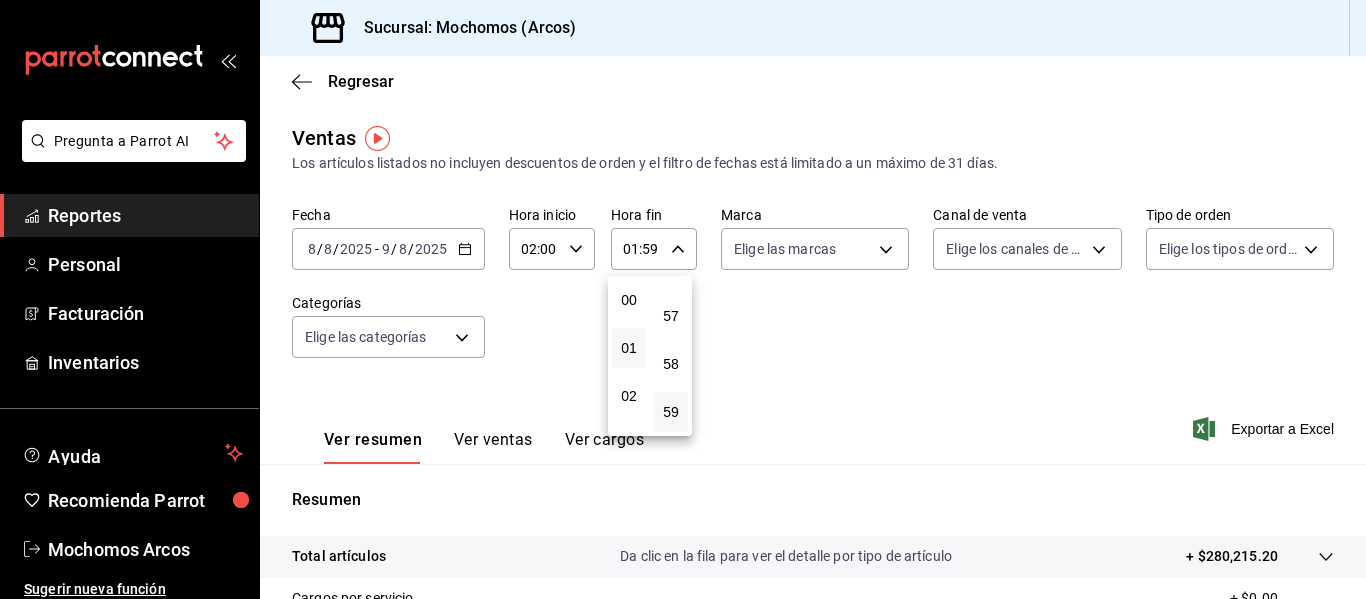 click at bounding box center (683, 299) 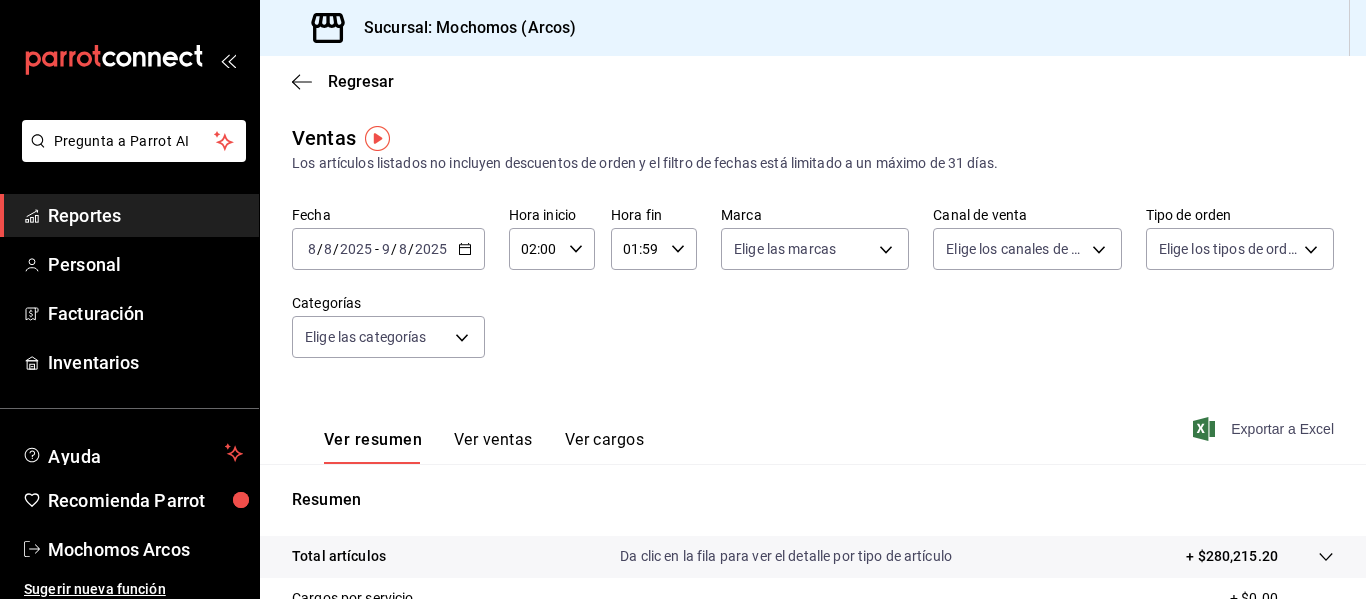 click on "Exportar a Excel" at bounding box center [1265, 429] 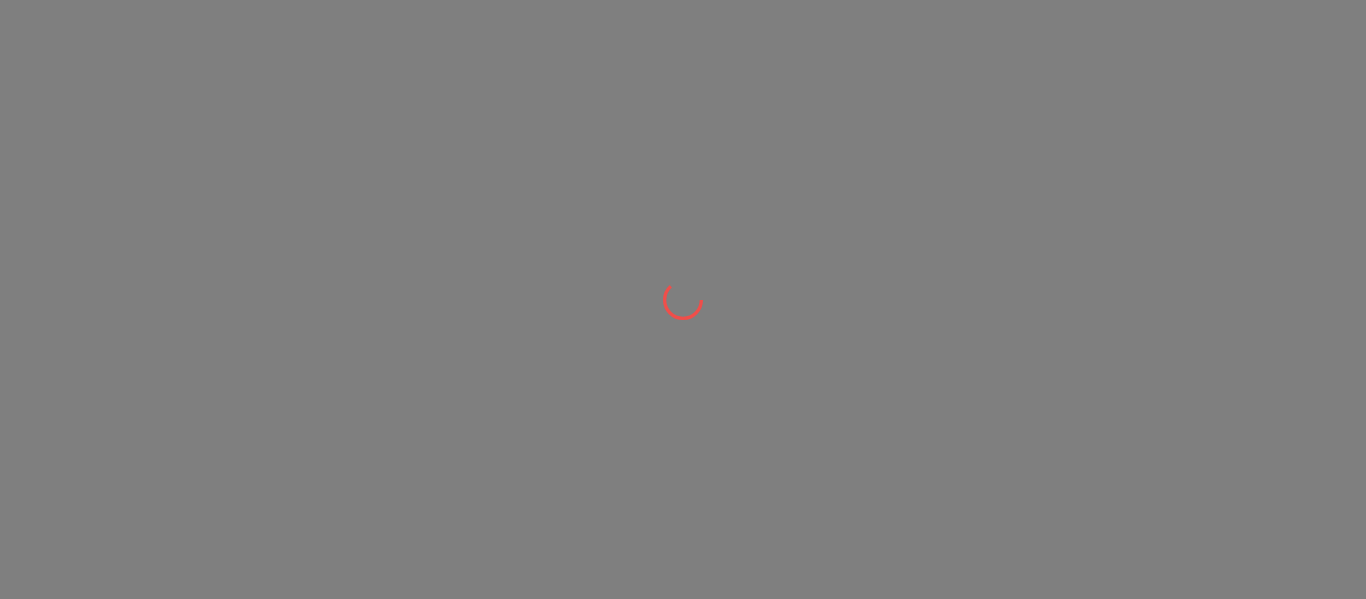 scroll, scrollTop: 0, scrollLeft: 0, axis: both 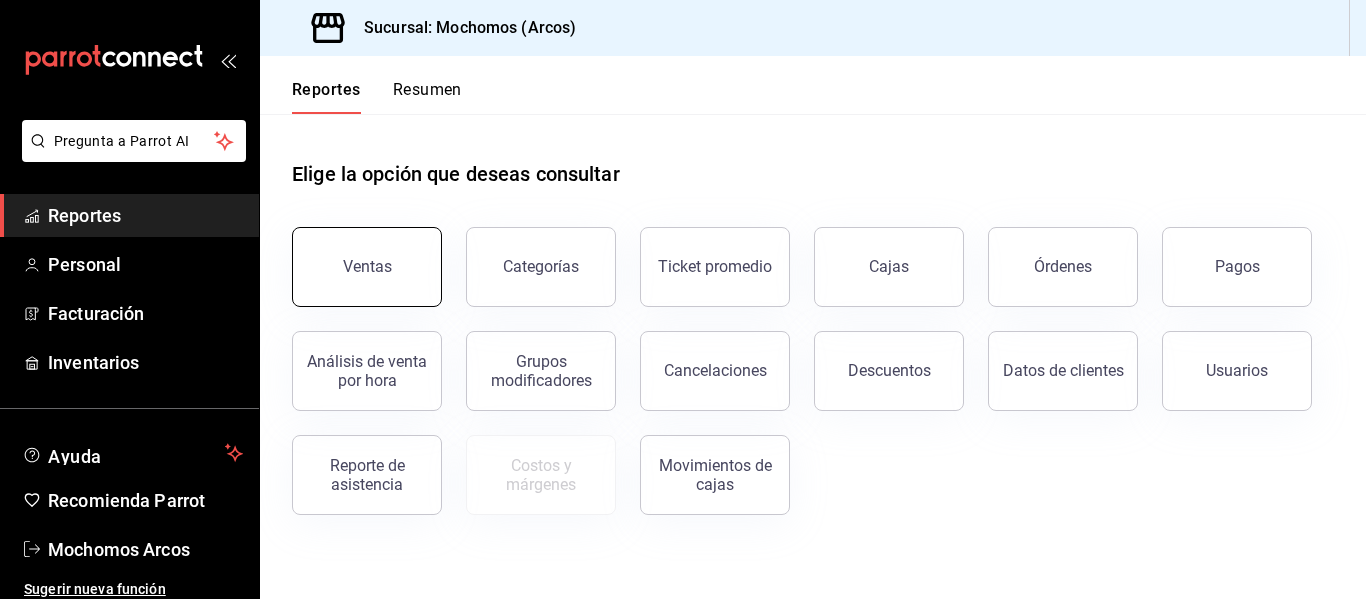 click on "Ventas" at bounding box center [367, 267] 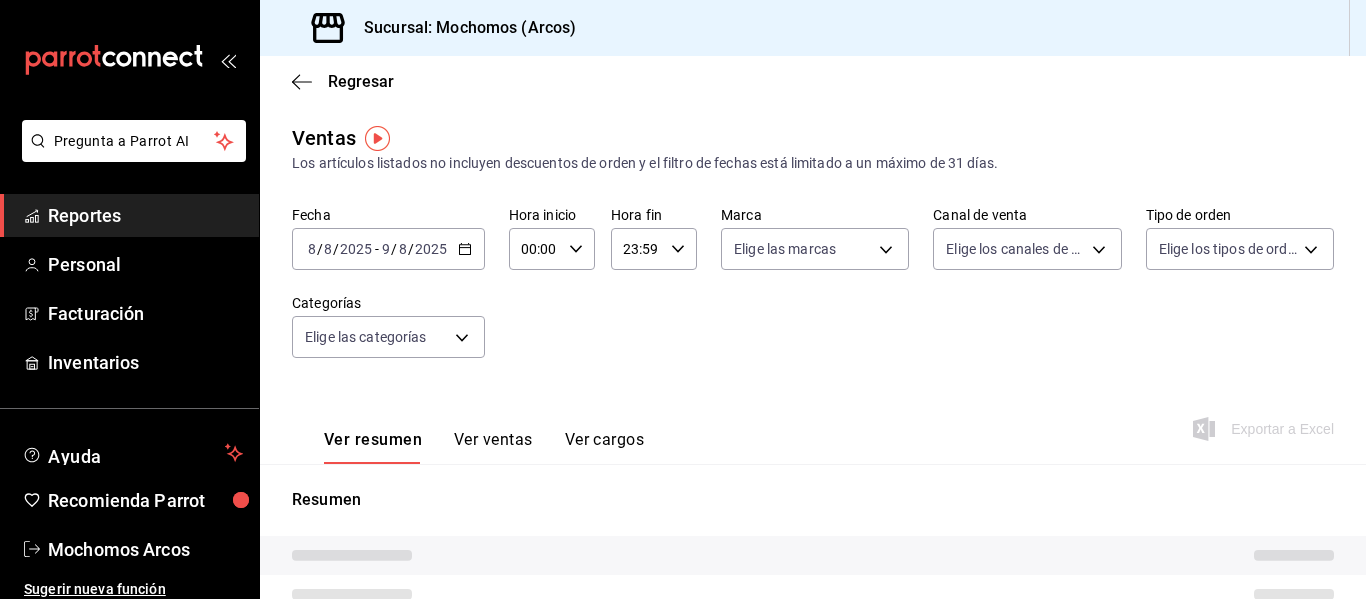 type on "02:00" 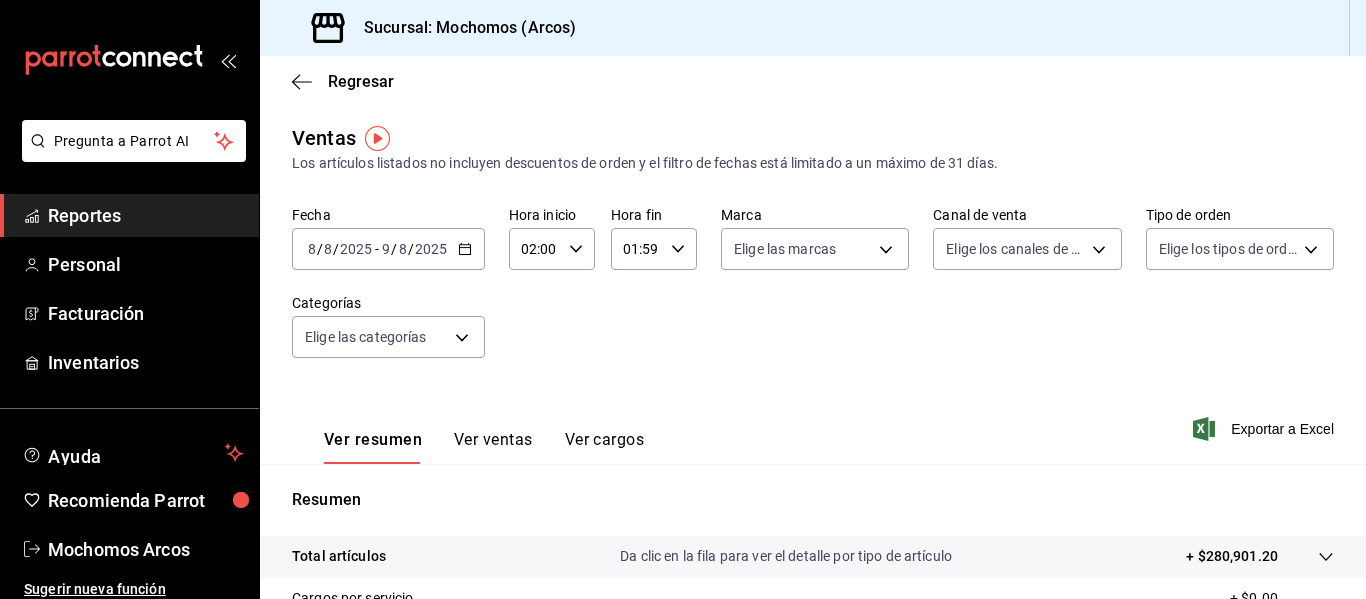 click 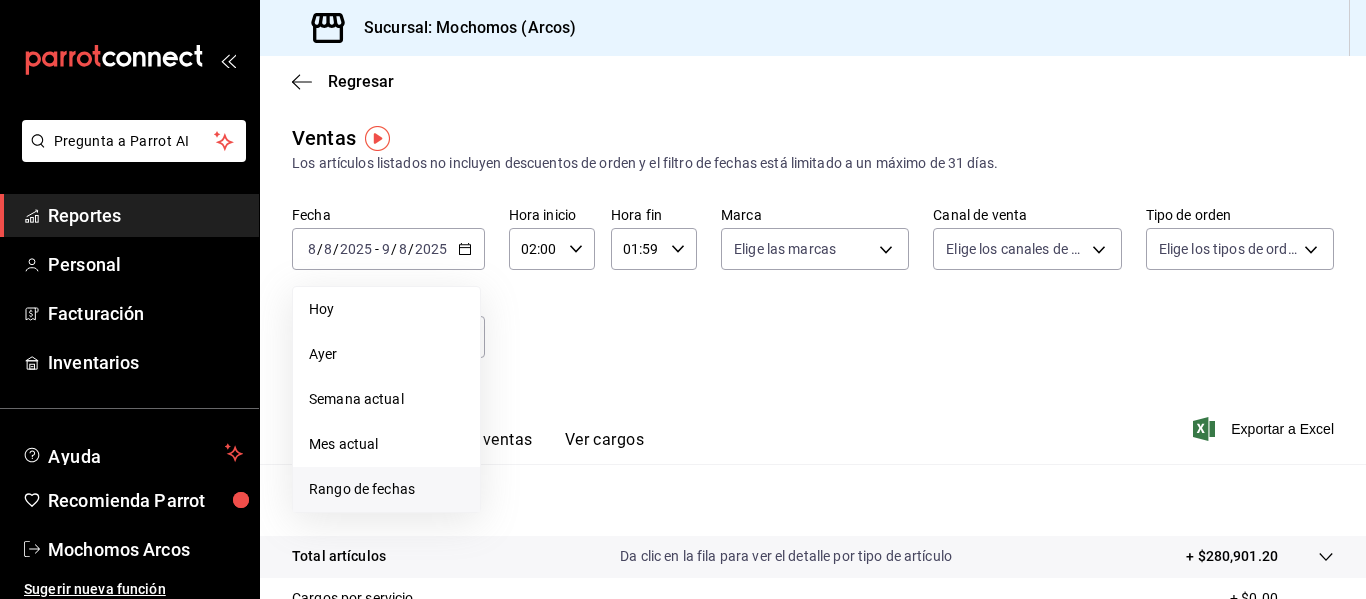 click on "Rango de fechas" at bounding box center (386, 489) 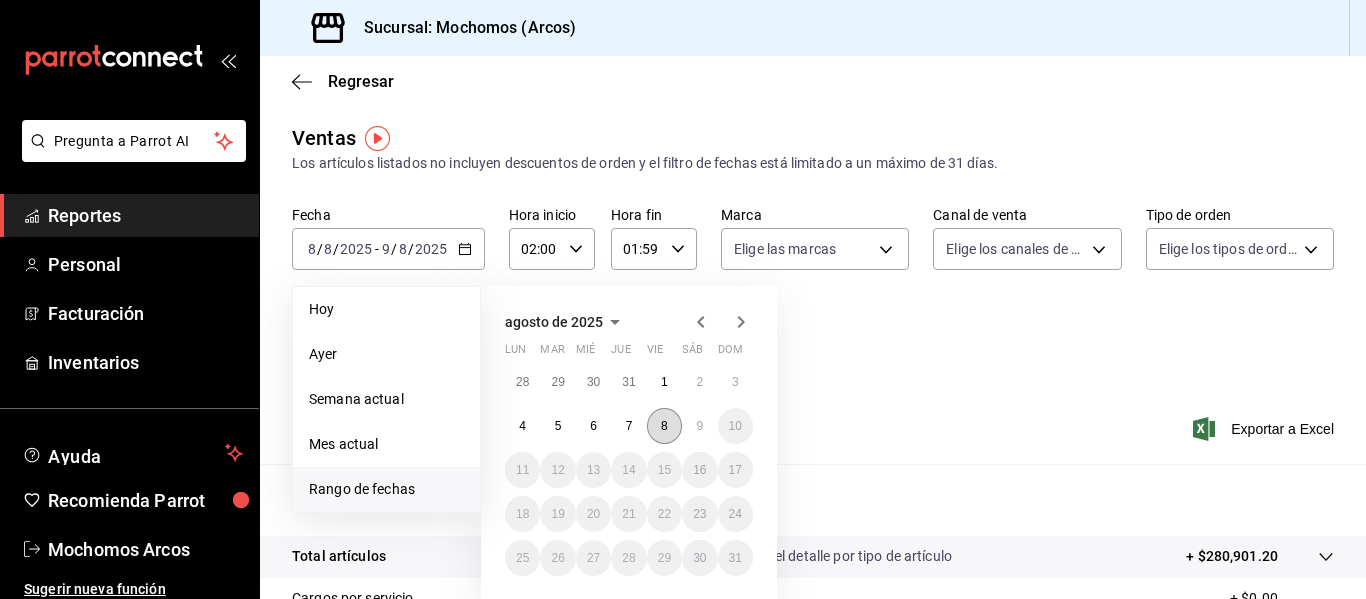 click on "8" at bounding box center (664, 426) 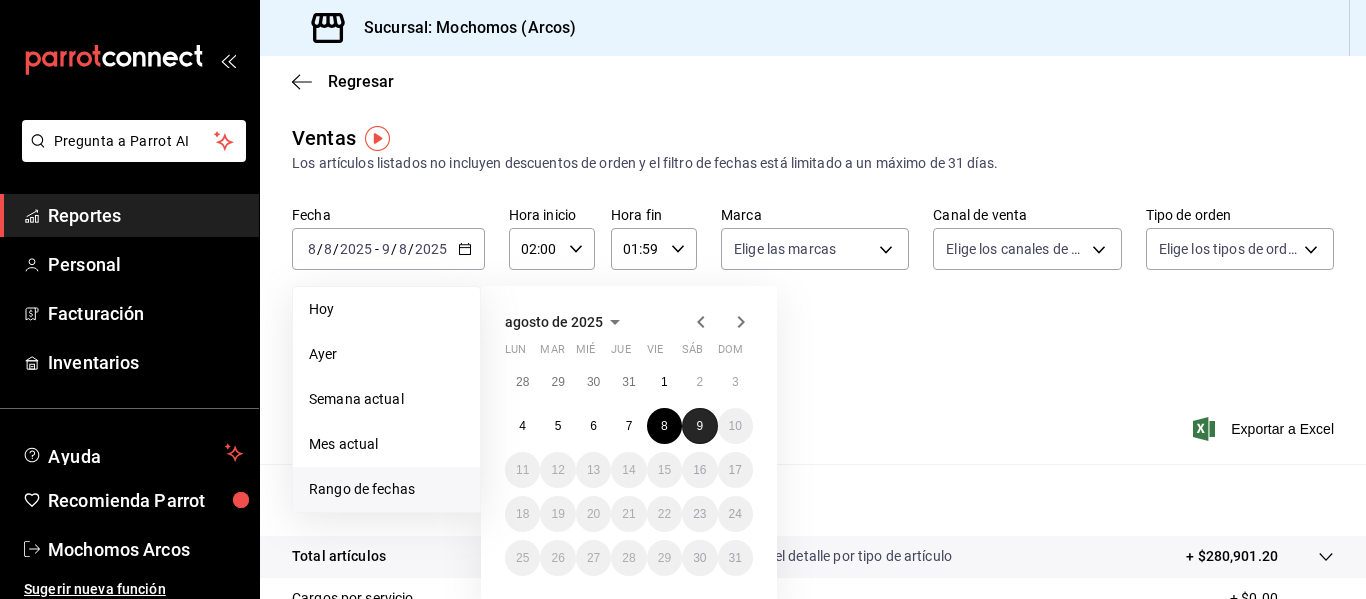click on "9" at bounding box center (699, 426) 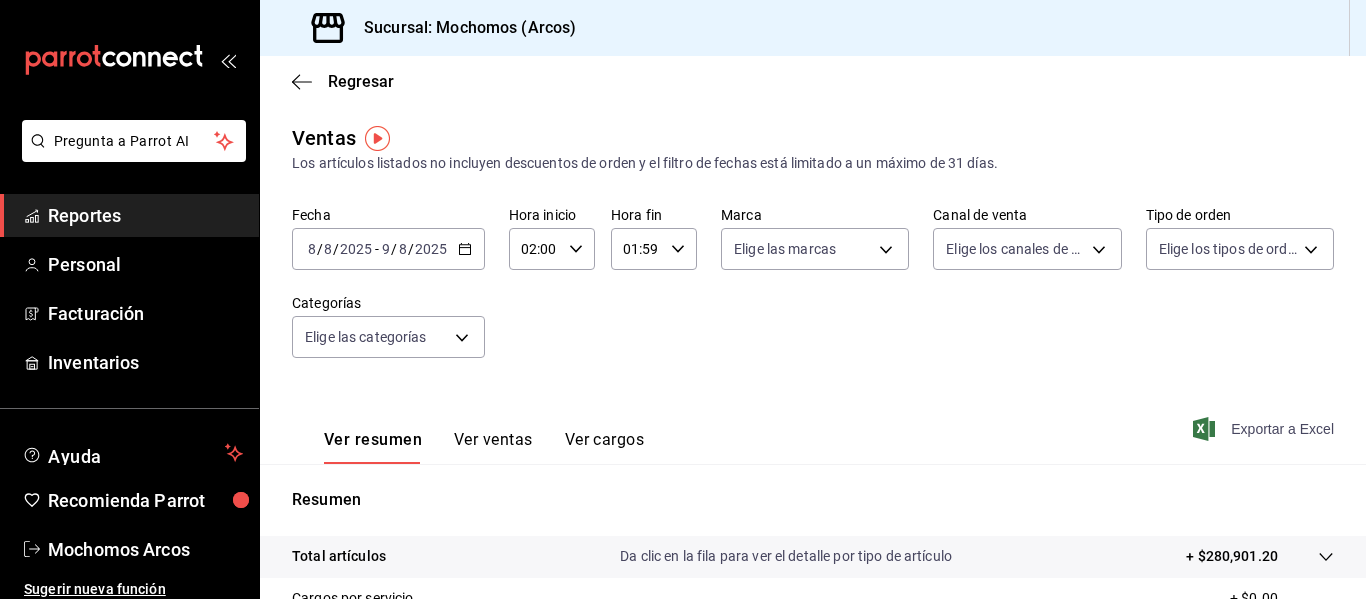 click 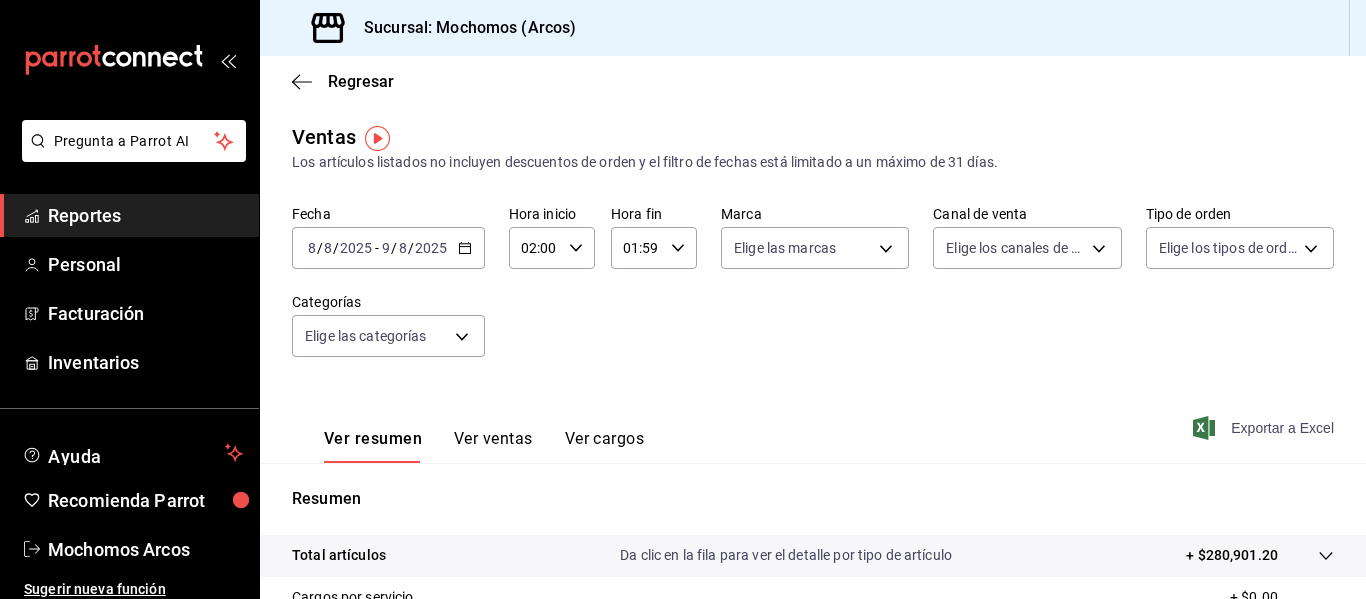 scroll, scrollTop: 0, scrollLeft: 0, axis: both 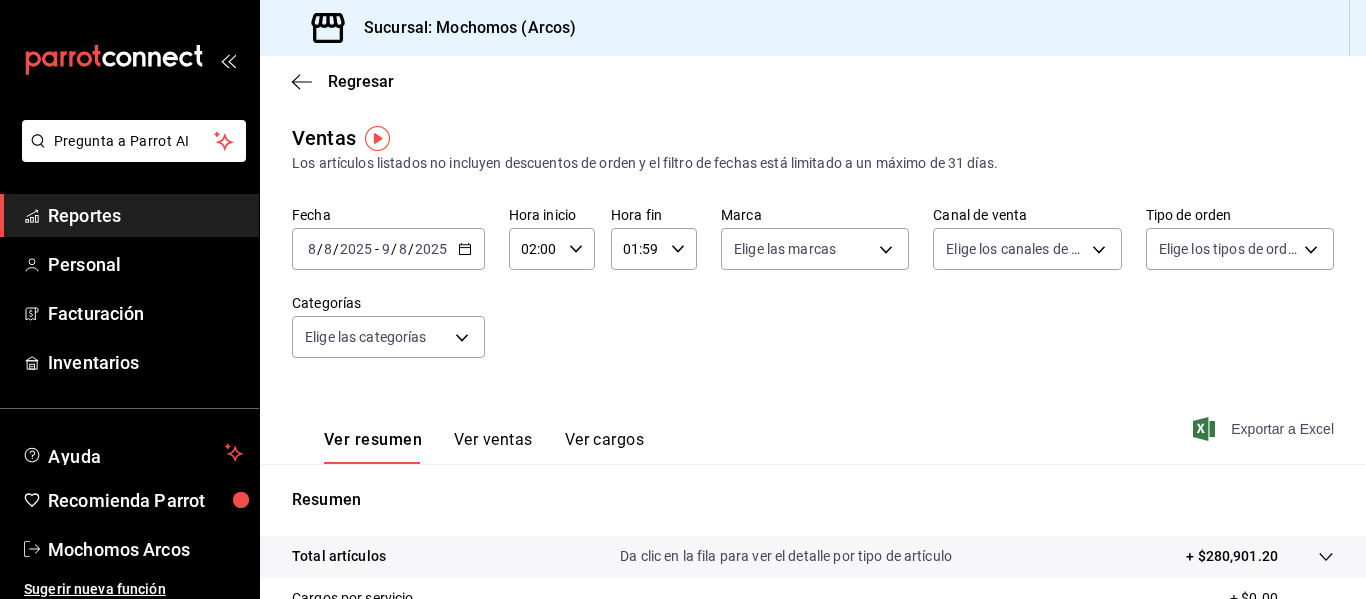 click 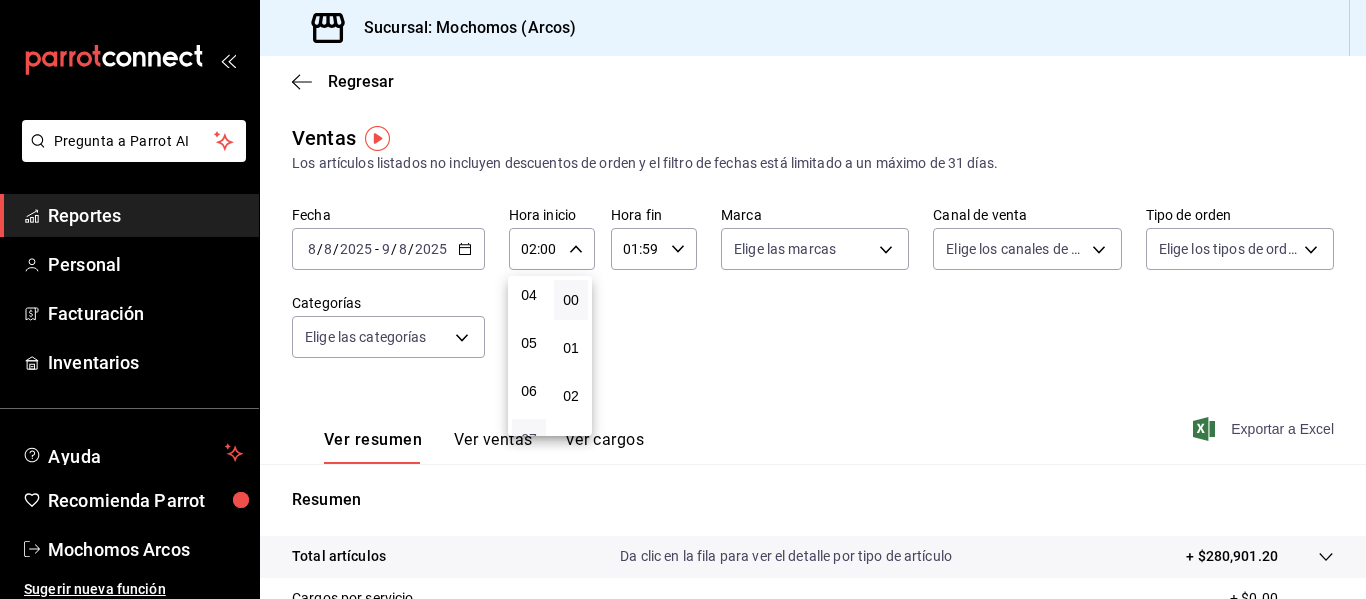 scroll, scrollTop: 183, scrollLeft: 0, axis: vertical 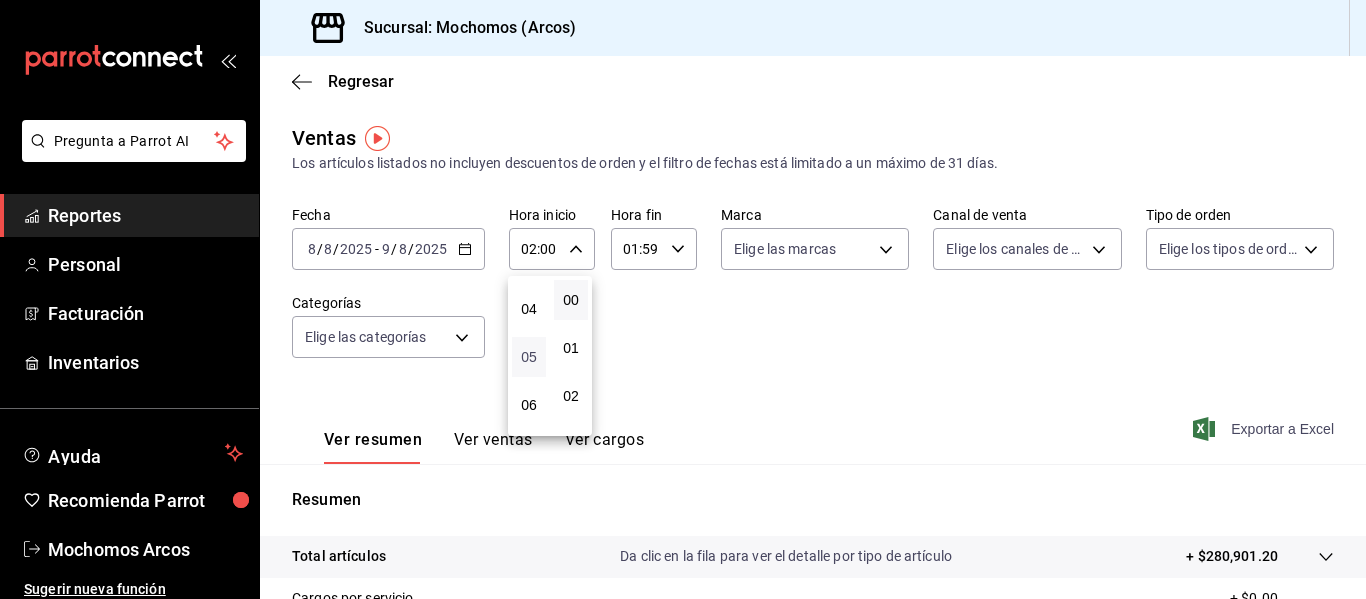 click on "05" at bounding box center [529, 357] 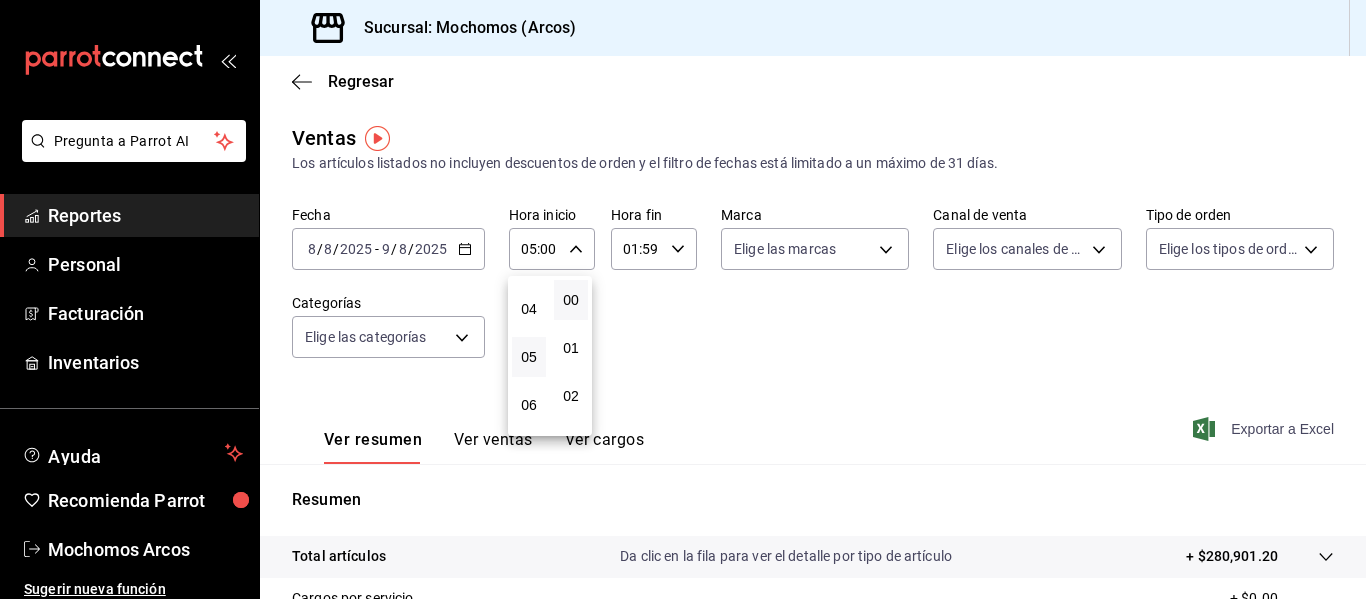 click at bounding box center [683, 299] 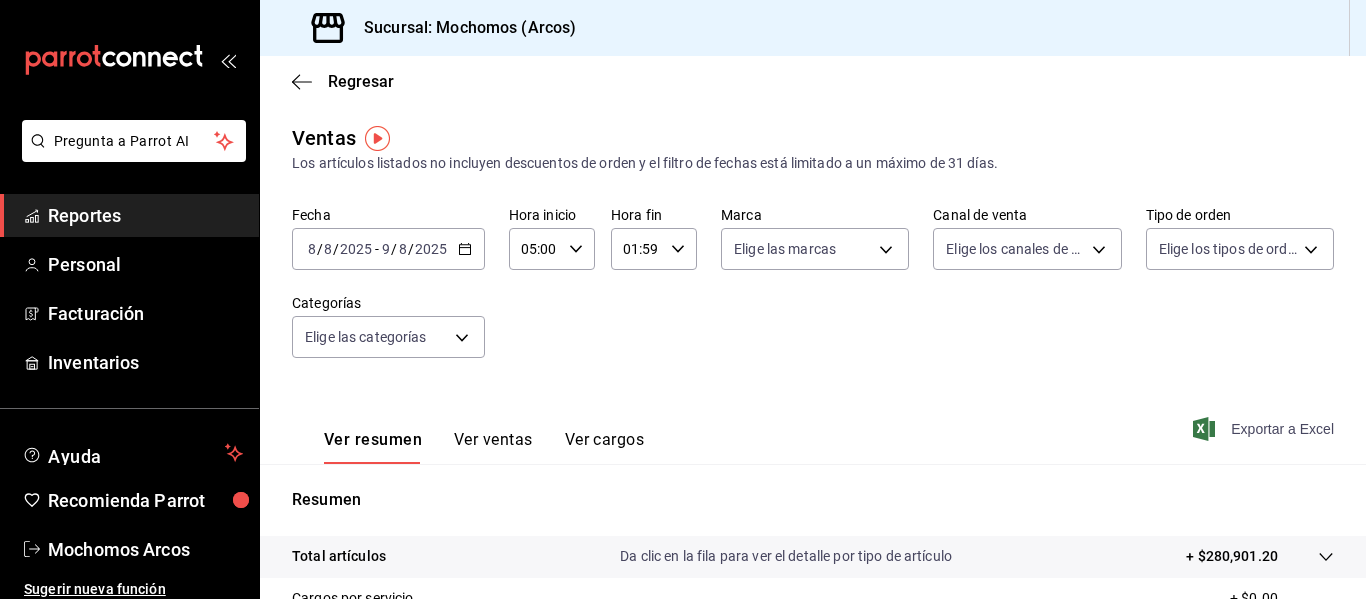 click 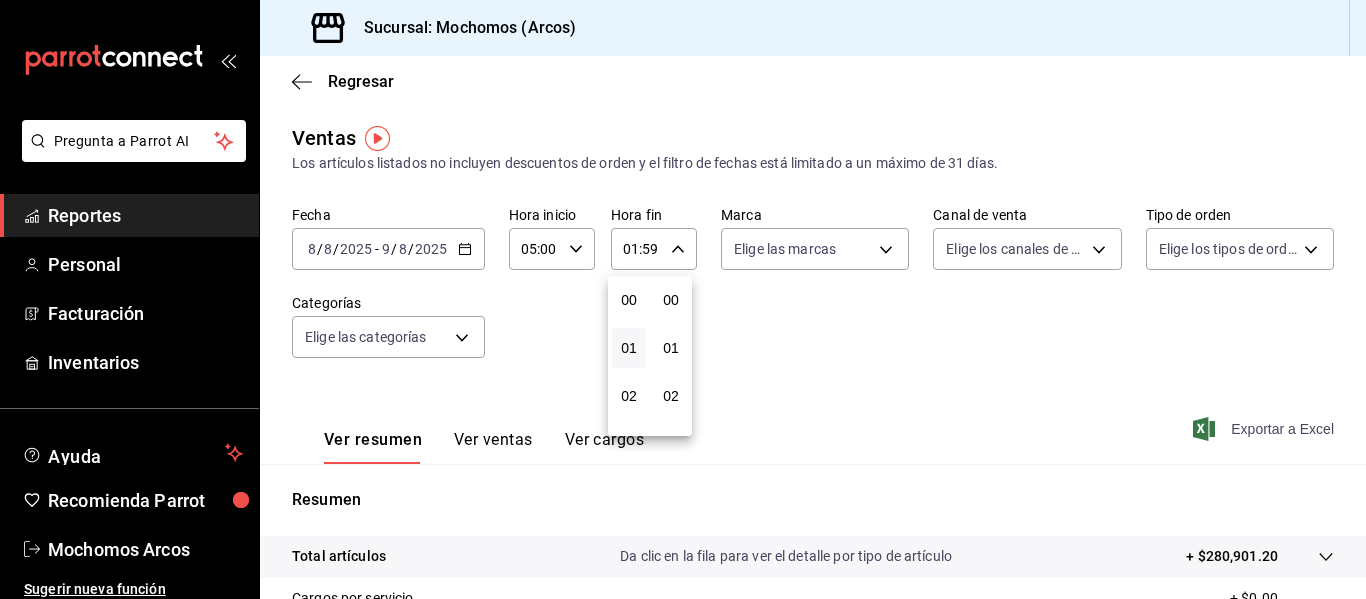 scroll, scrollTop: 48, scrollLeft: 0, axis: vertical 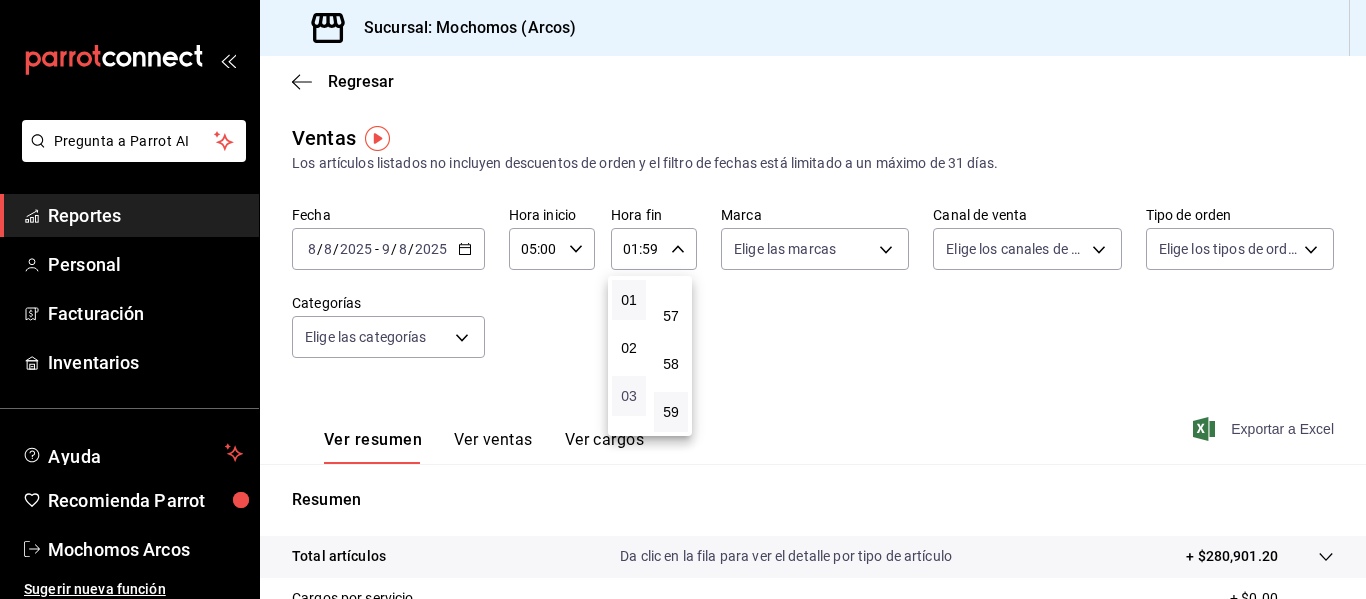 click on "03" at bounding box center [629, 396] 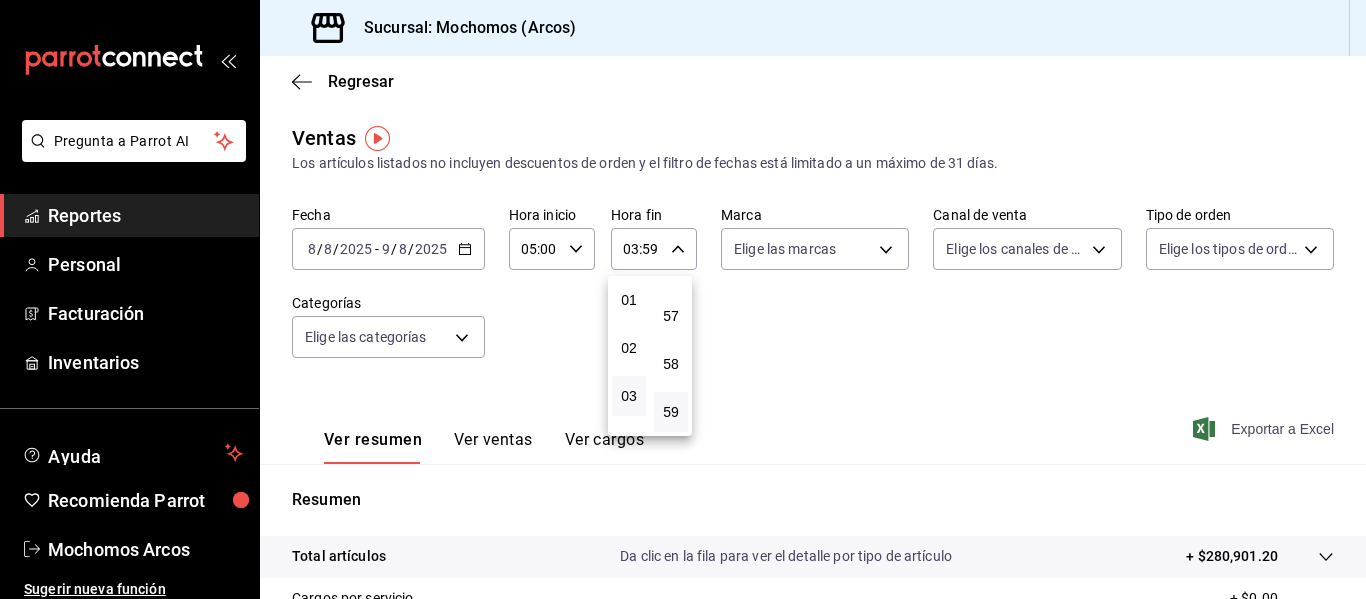 click at bounding box center [683, 299] 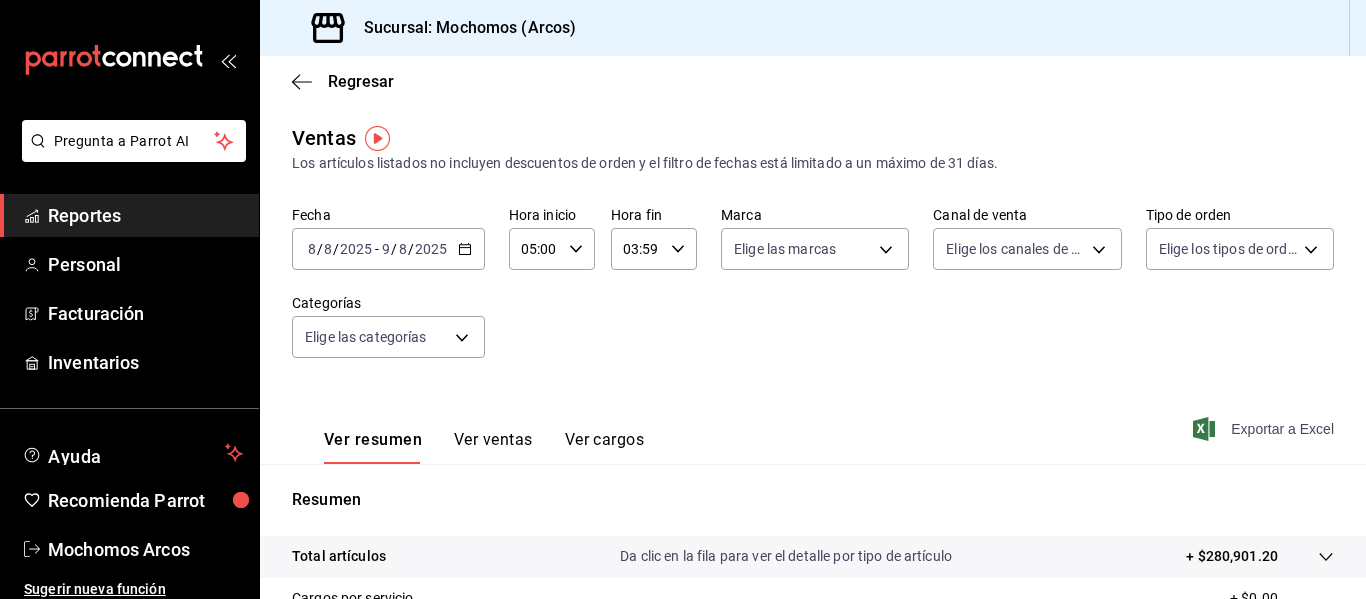 click 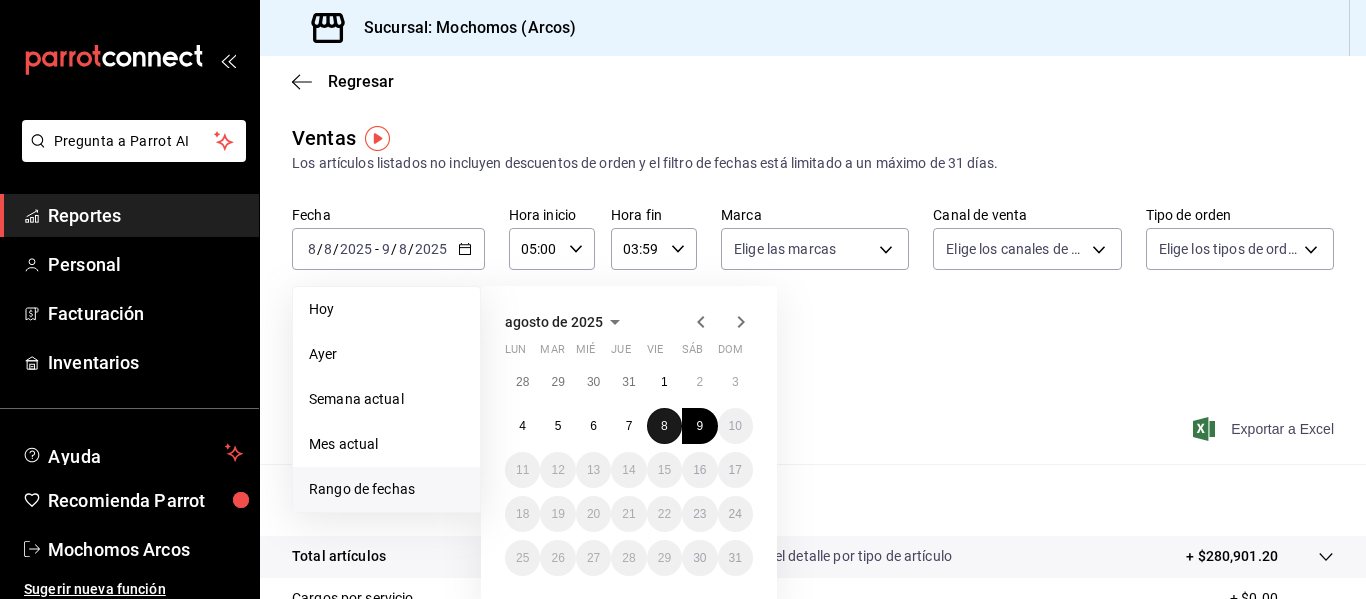 click on "8" at bounding box center (664, 426) 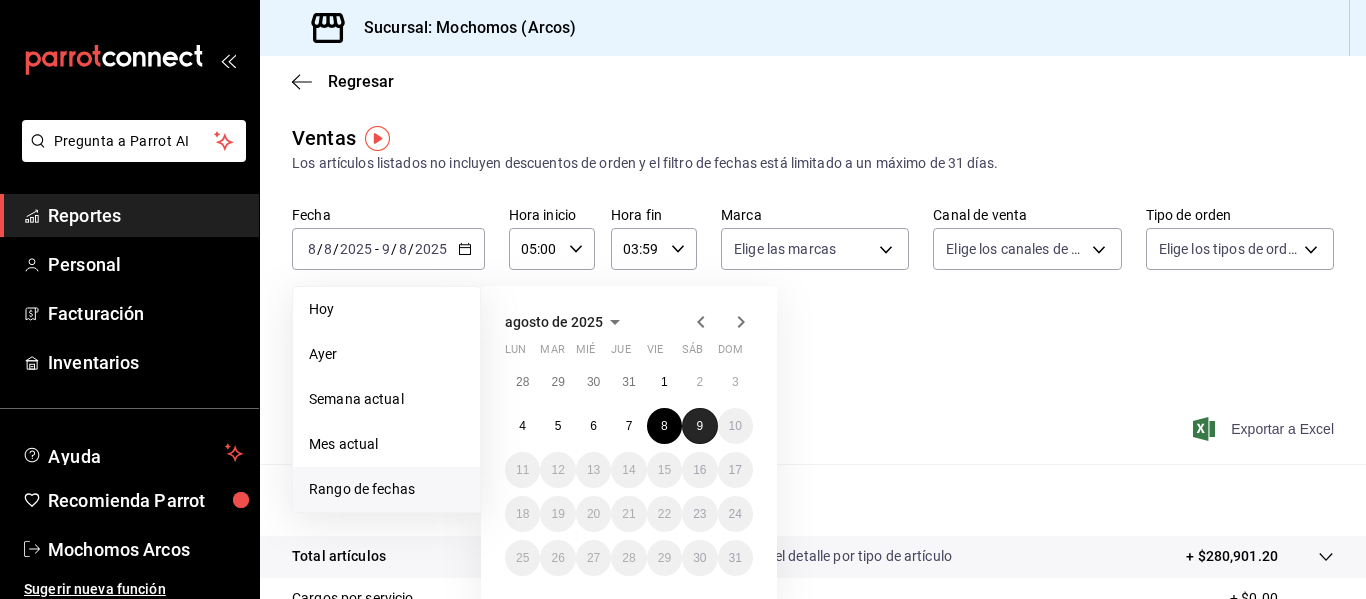 click on "9" at bounding box center (699, 426) 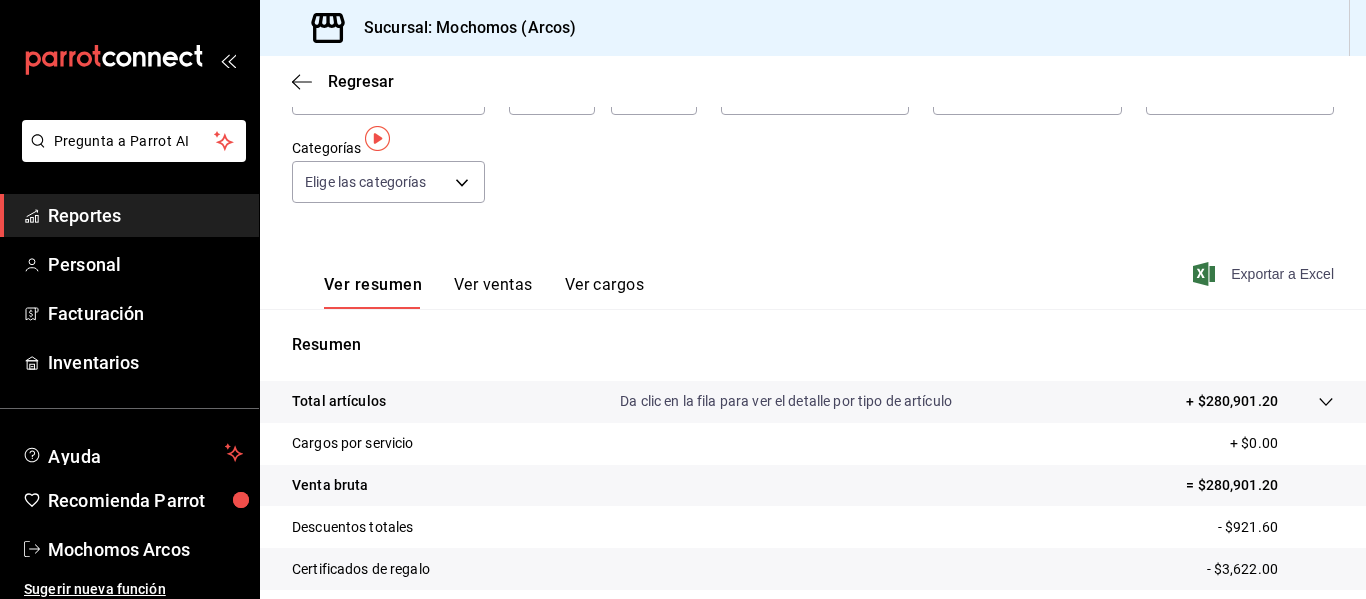 scroll, scrollTop: 0, scrollLeft: 0, axis: both 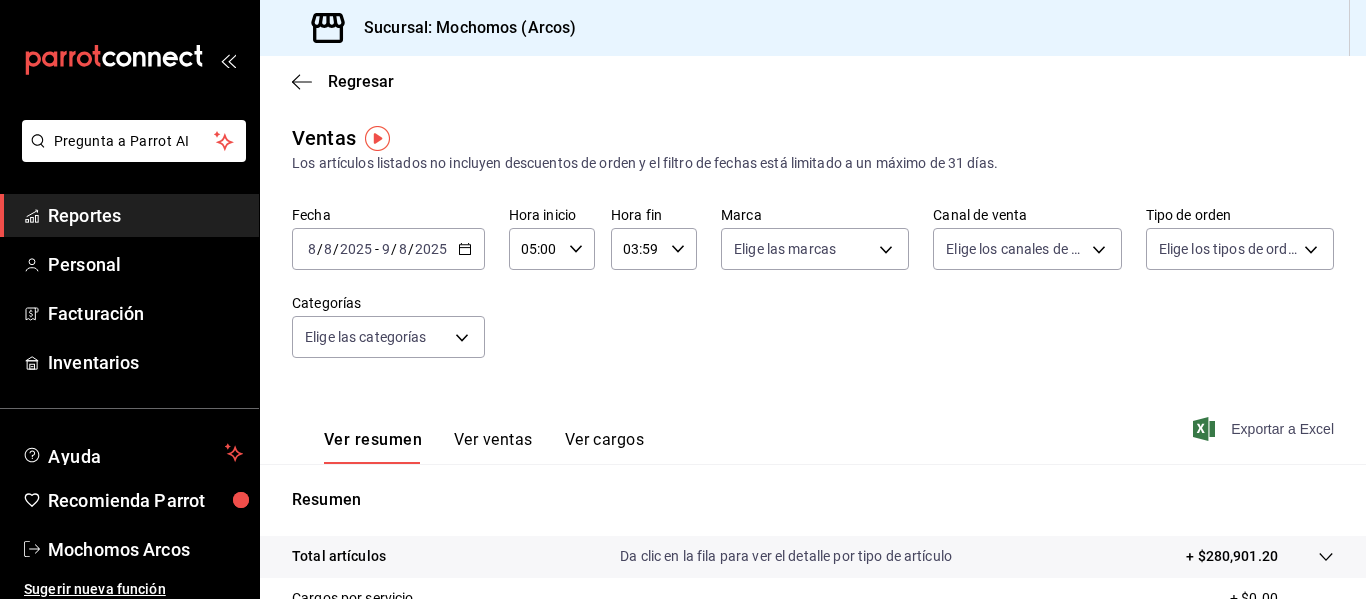 click 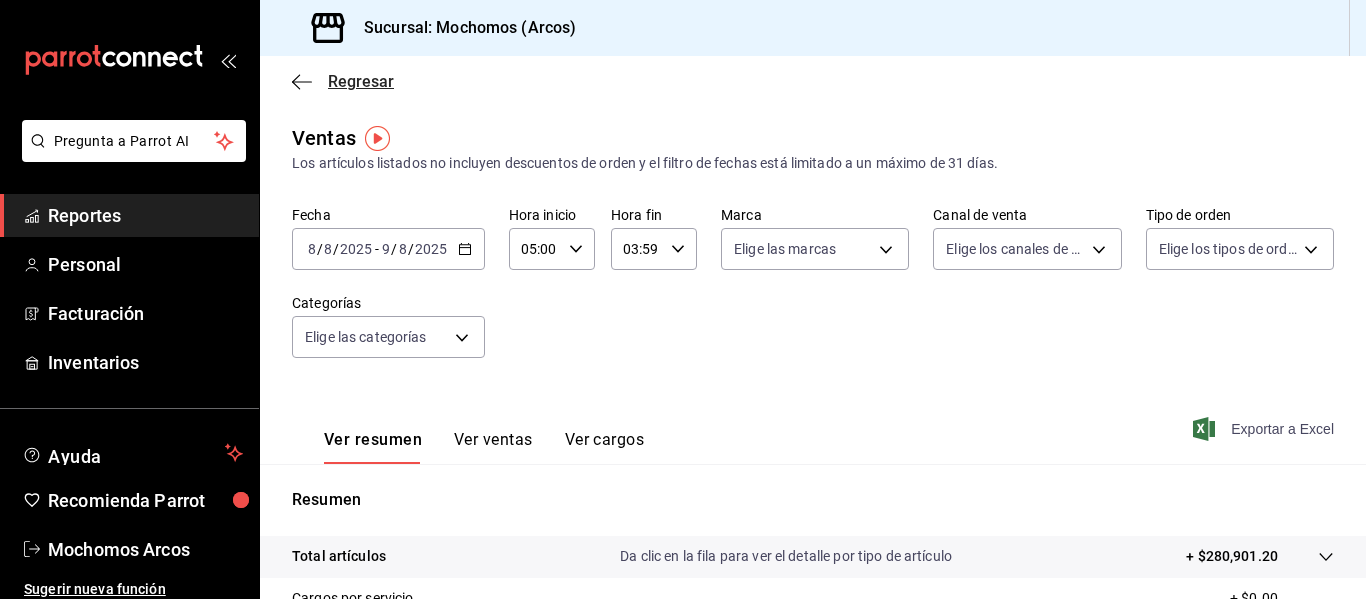 click 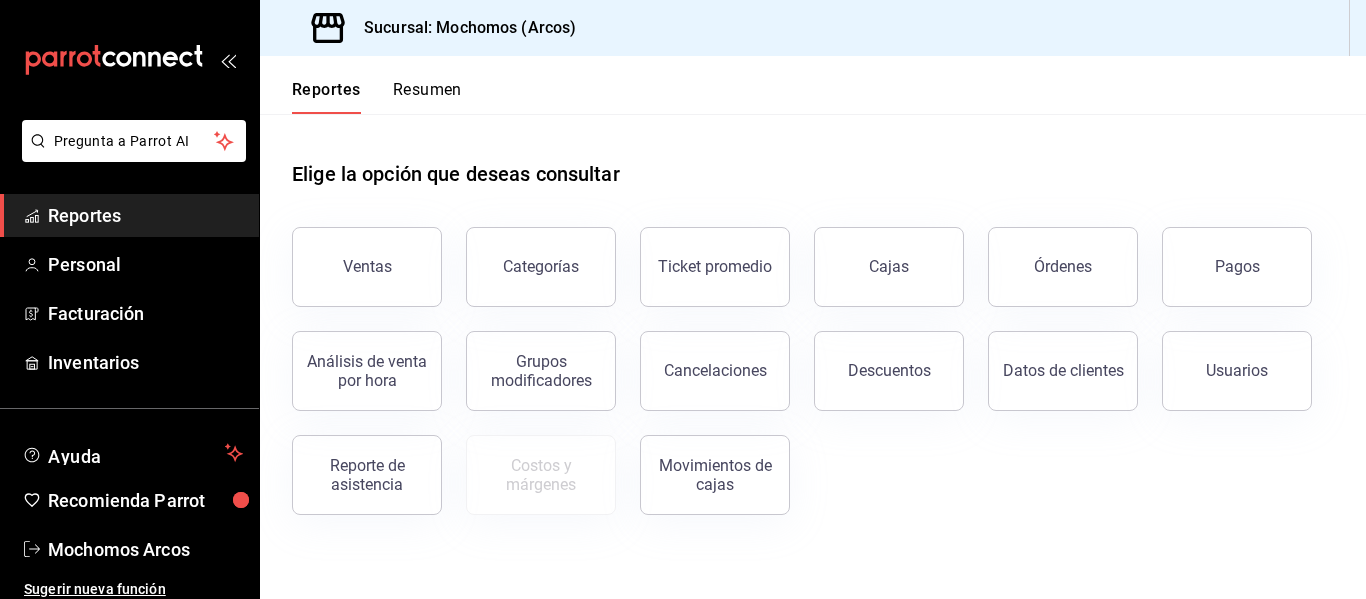 click on "Reportes" at bounding box center (326, 97) 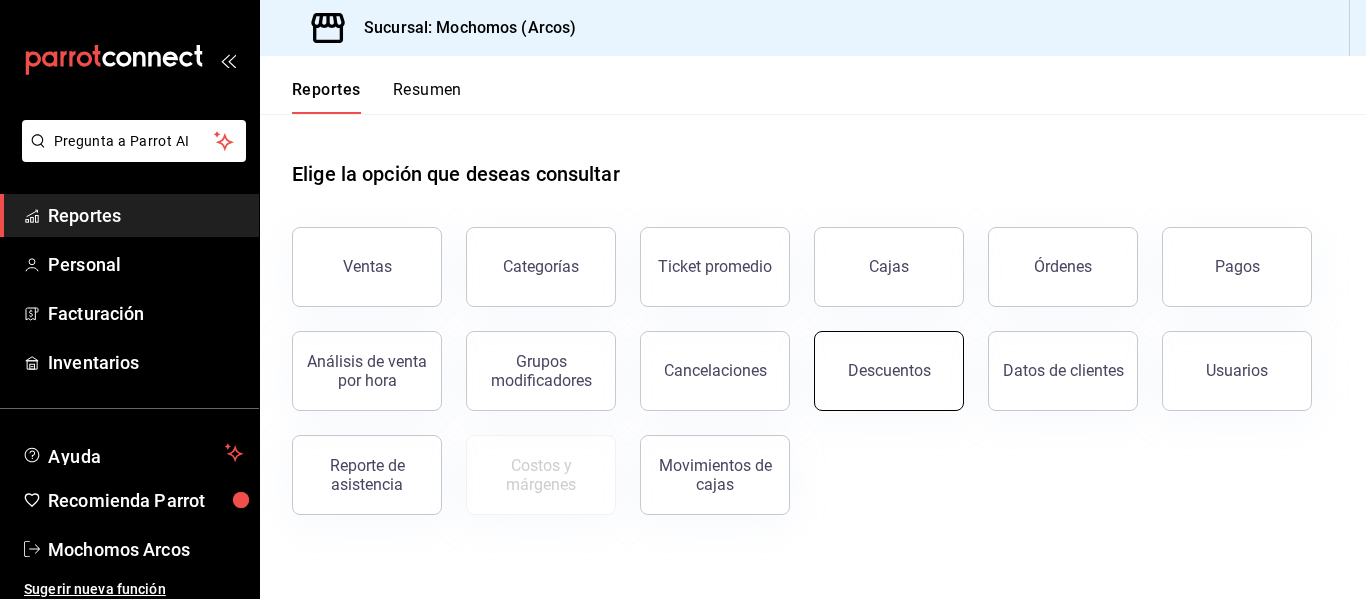 click on "Descuentos" at bounding box center (889, 370) 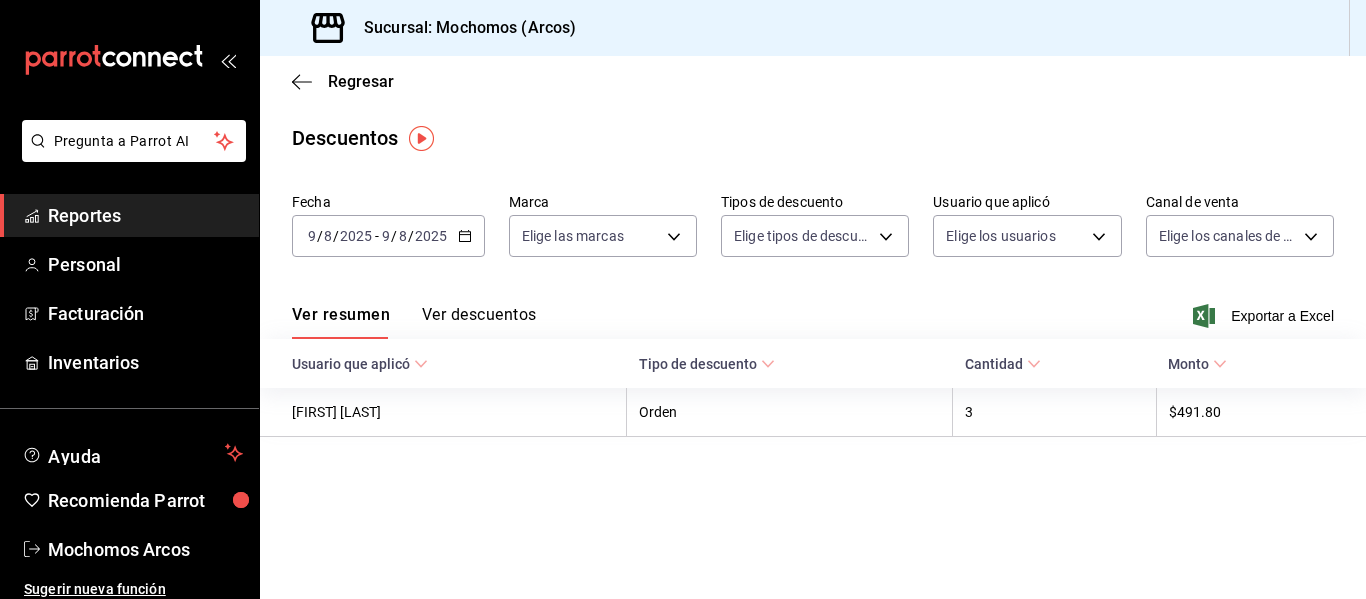click 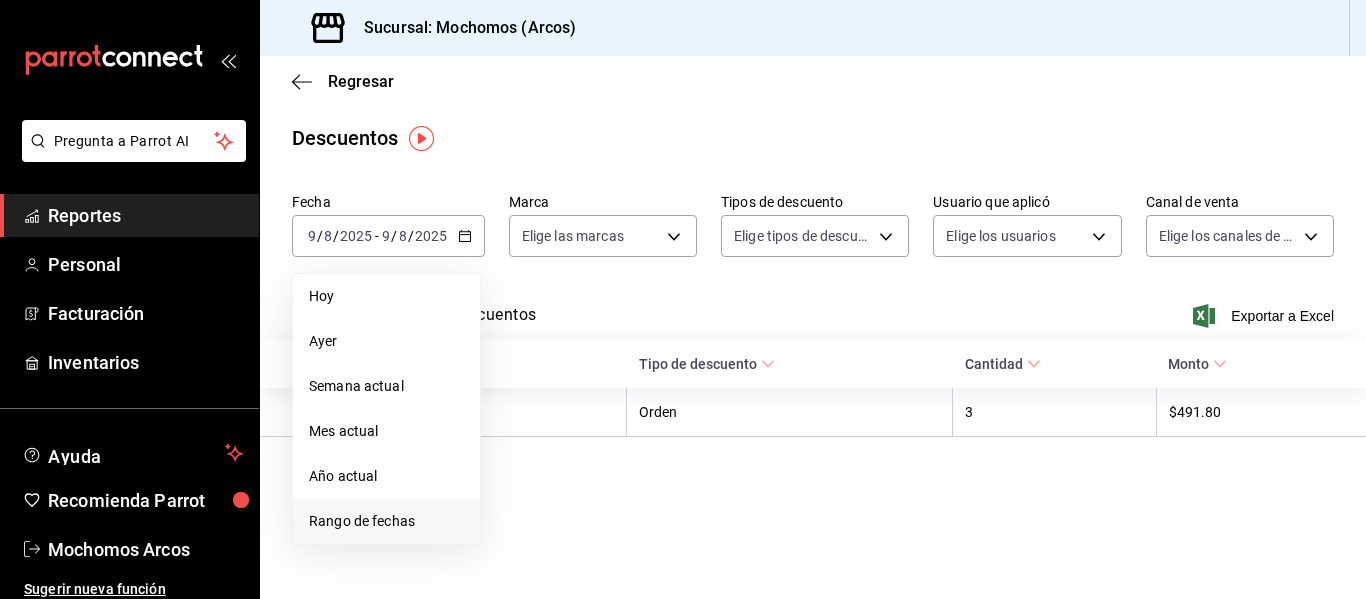 click on "Rango de fechas" at bounding box center [386, 521] 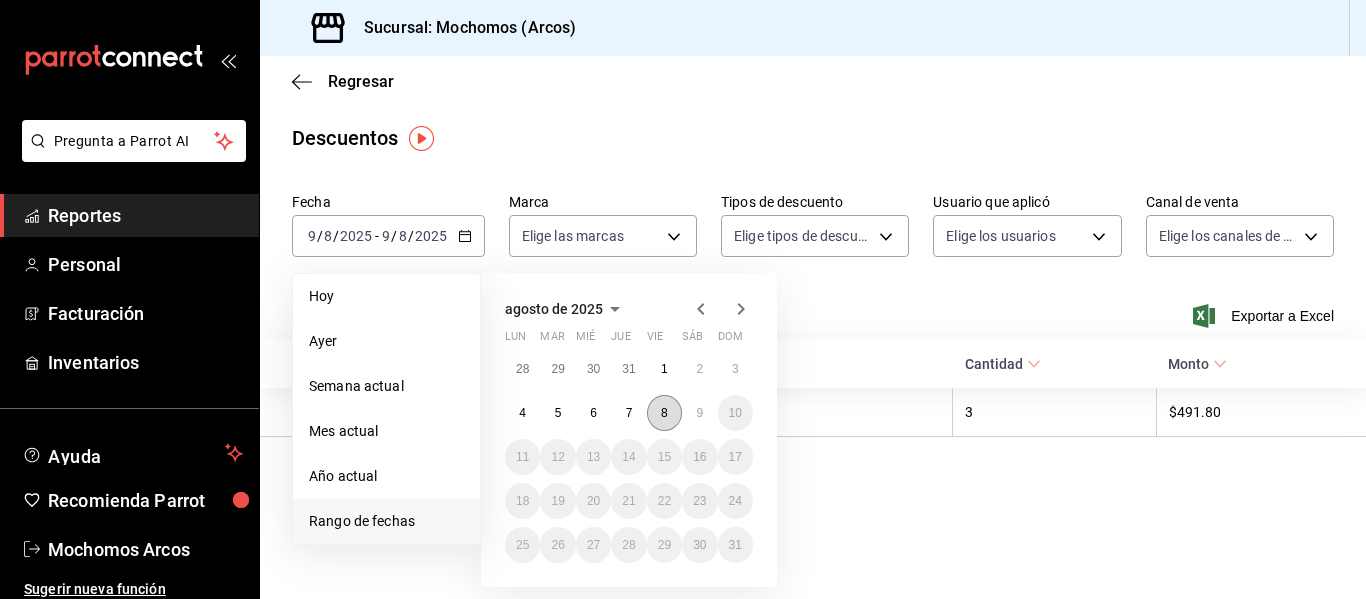 click on "8" at bounding box center [664, 413] 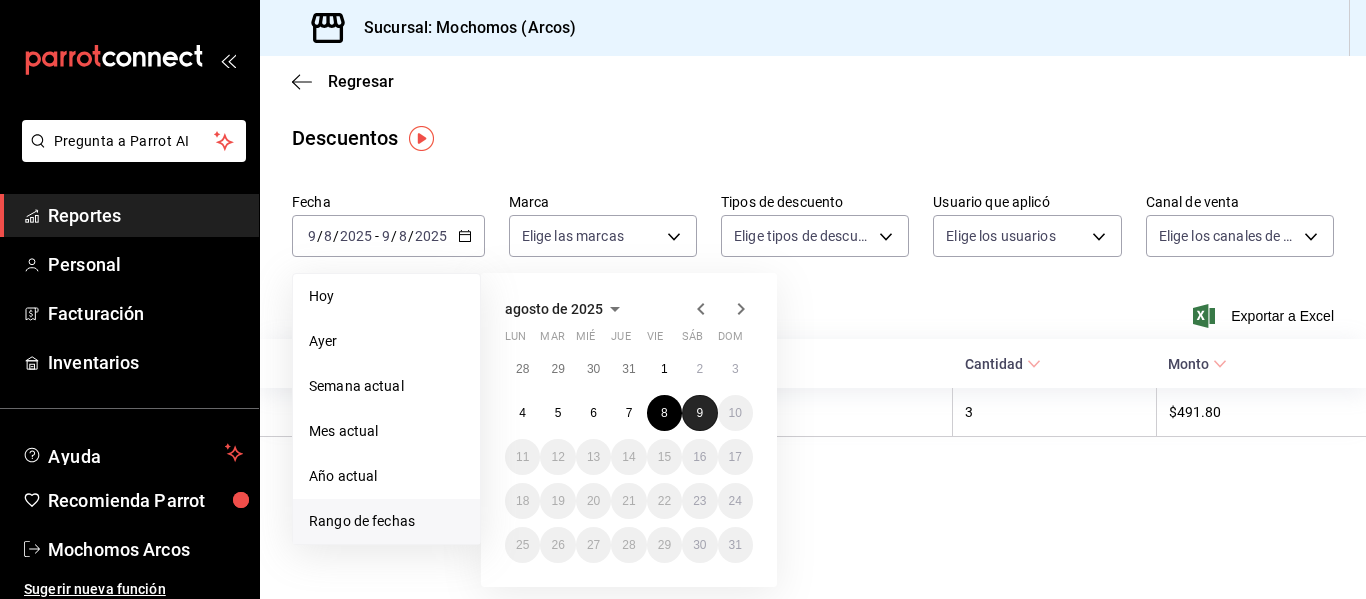 click on "9" at bounding box center [699, 413] 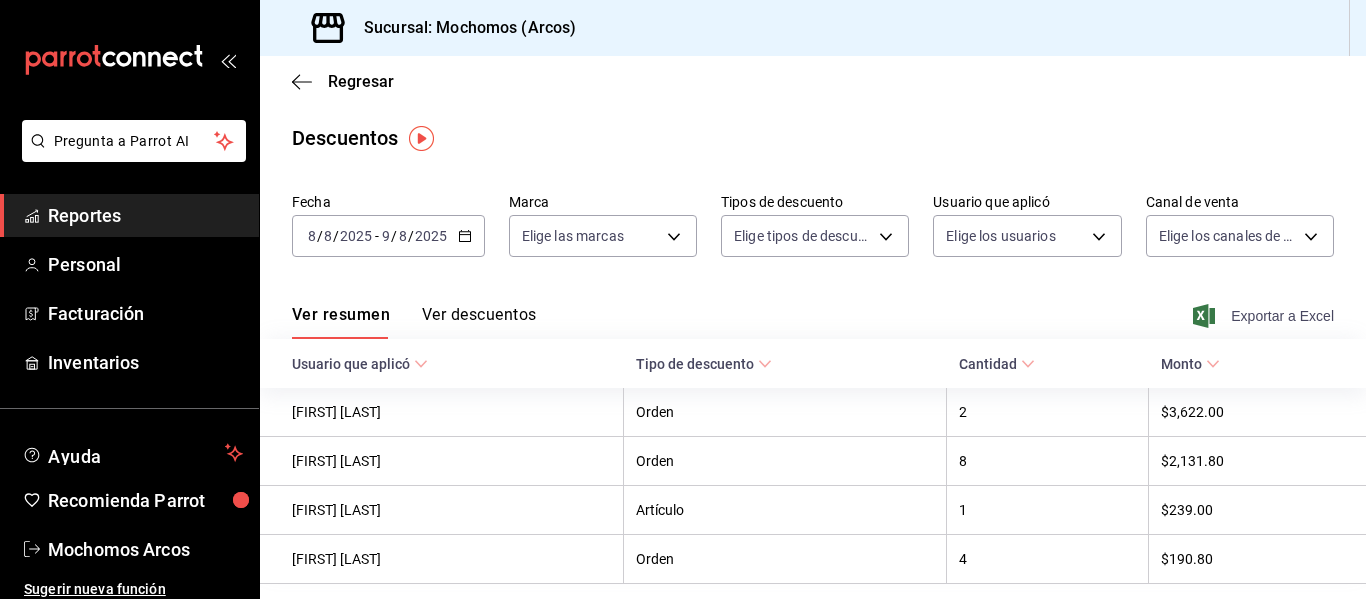 click 